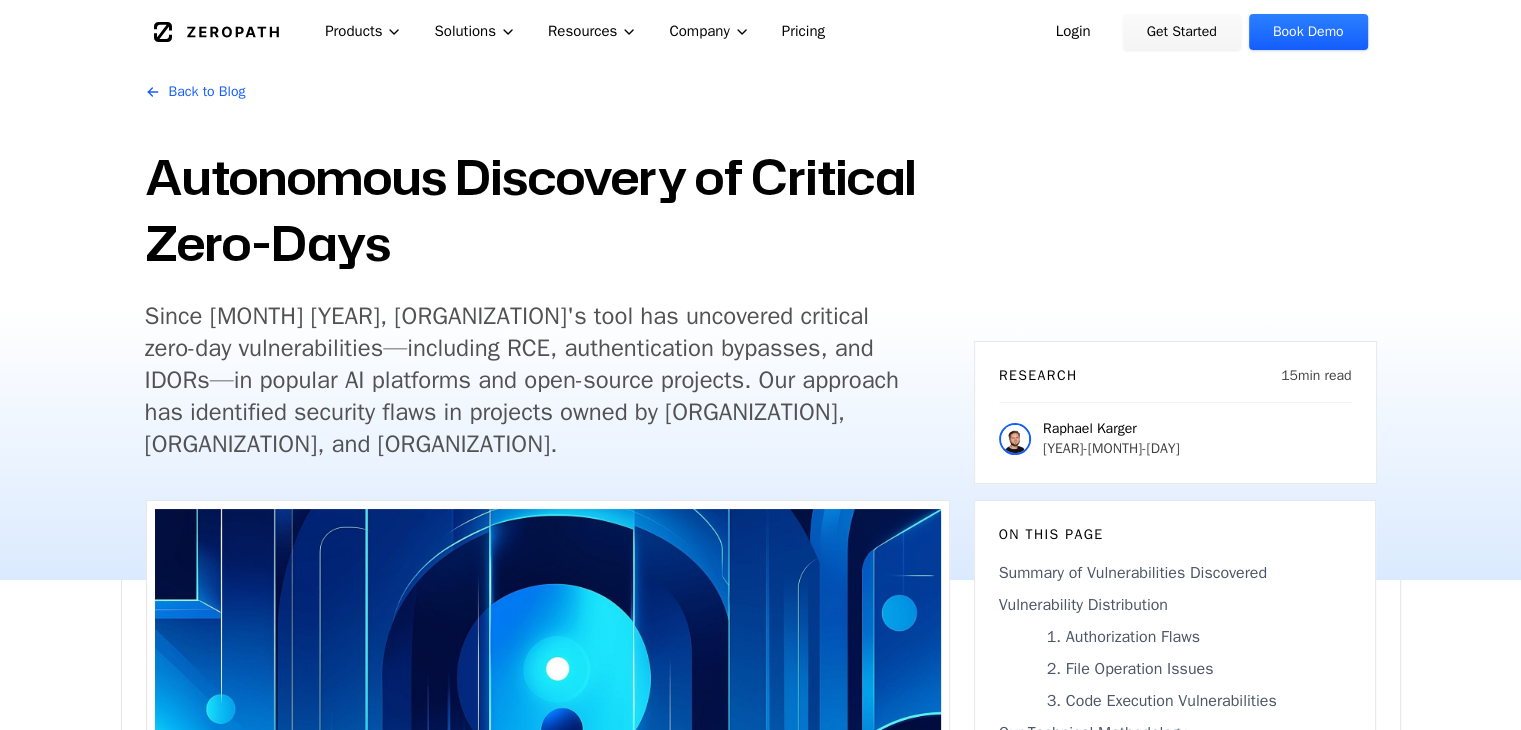 scroll, scrollTop: 100, scrollLeft: 0, axis: vertical 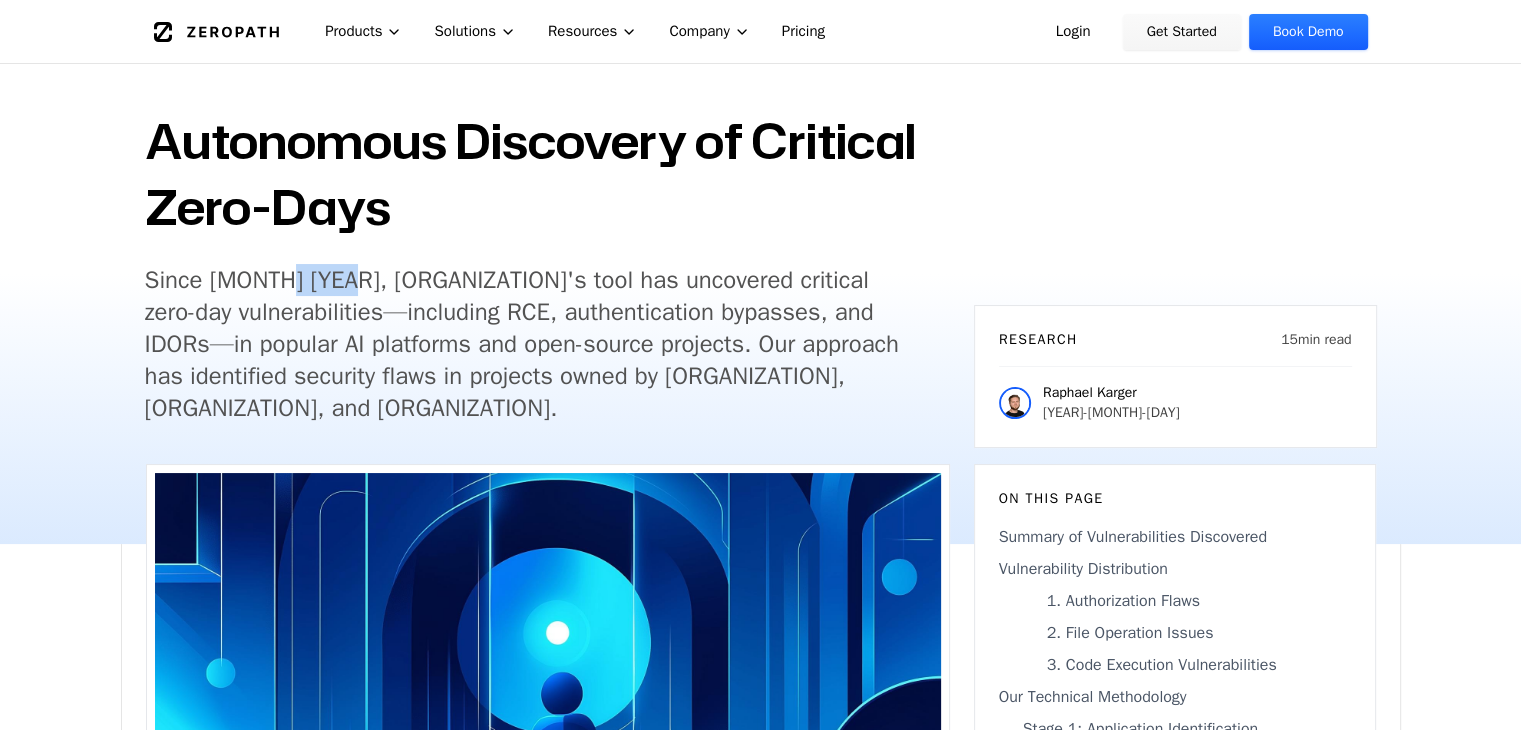 drag, startPoint x: 370, startPoint y: 289, endPoint x: 761, endPoint y: 317, distance: 392.00128 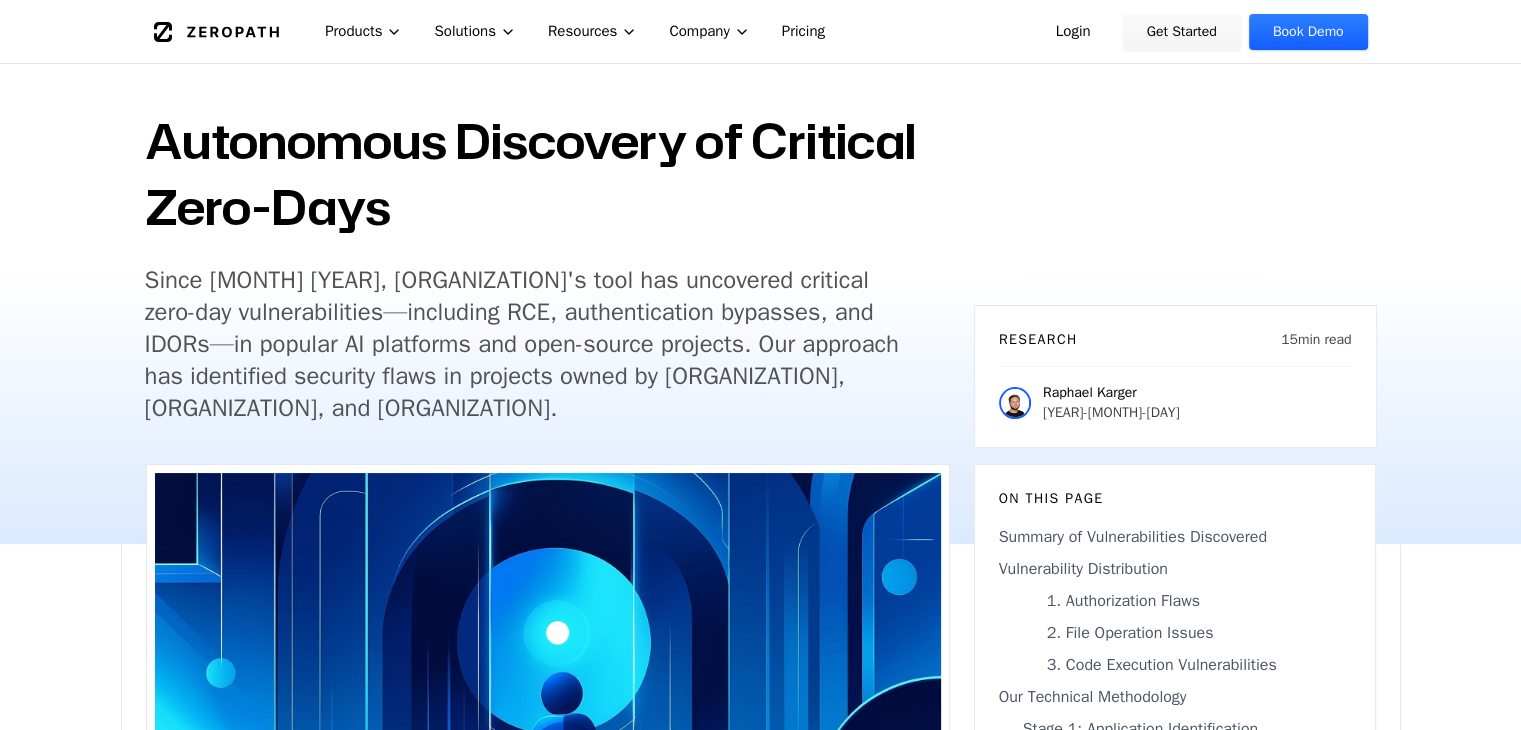 click on "Since [MONTH] [YEAR], [ORGANIZATION]'s tool has uncovered critical zero-day vulnerabilities—including RCE, authentication bypasses, and IDORs—in popular AI platforms and open-source projects. Our approach has identified security flaws in projects owned by [ORGANIZATION], [ORGANIZATION], and [ORGANIZATION]." at bounding box center (529, 344) 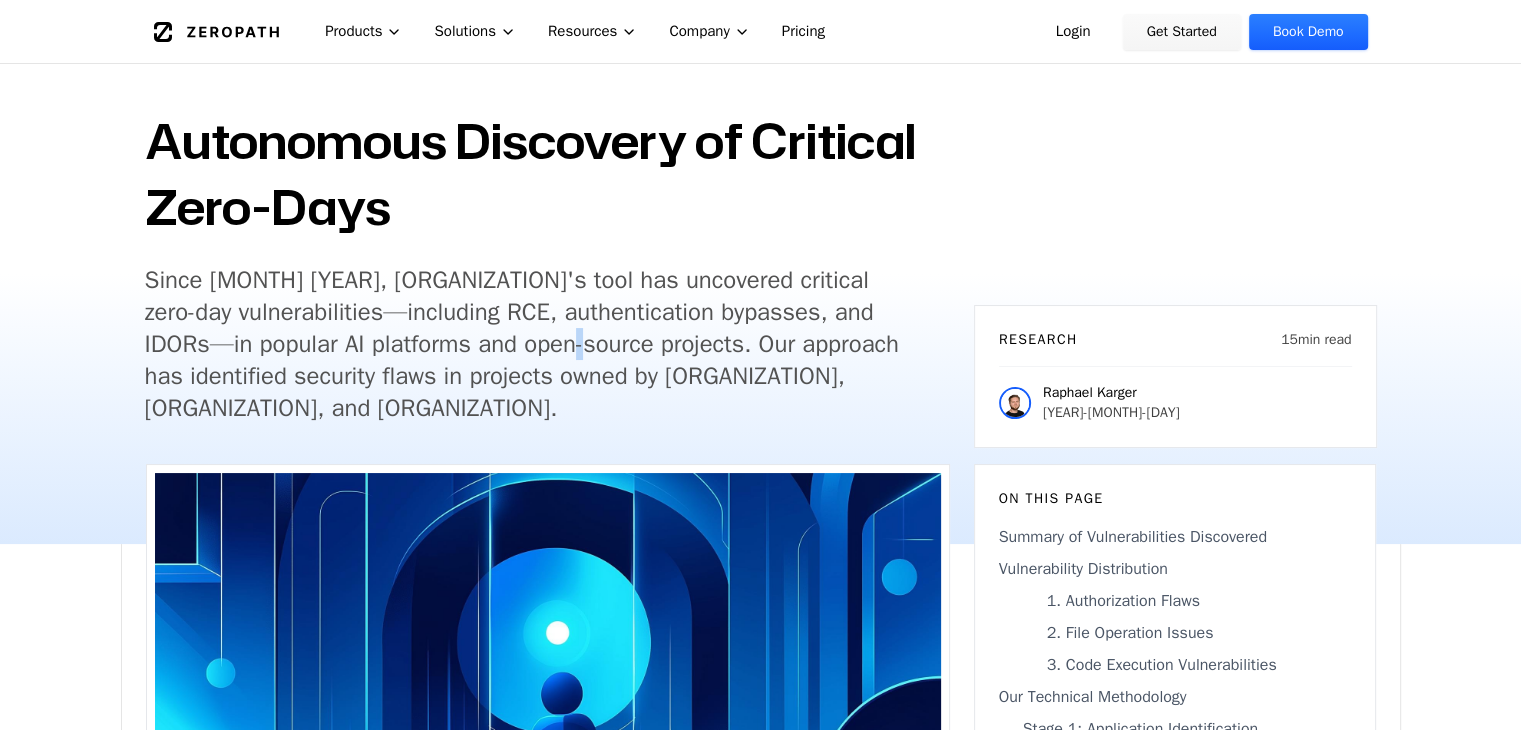 drag, startPoint x: 628, startPoint y: 356, endPoint x: 935, endPoint y: 377, distance: 307.7174 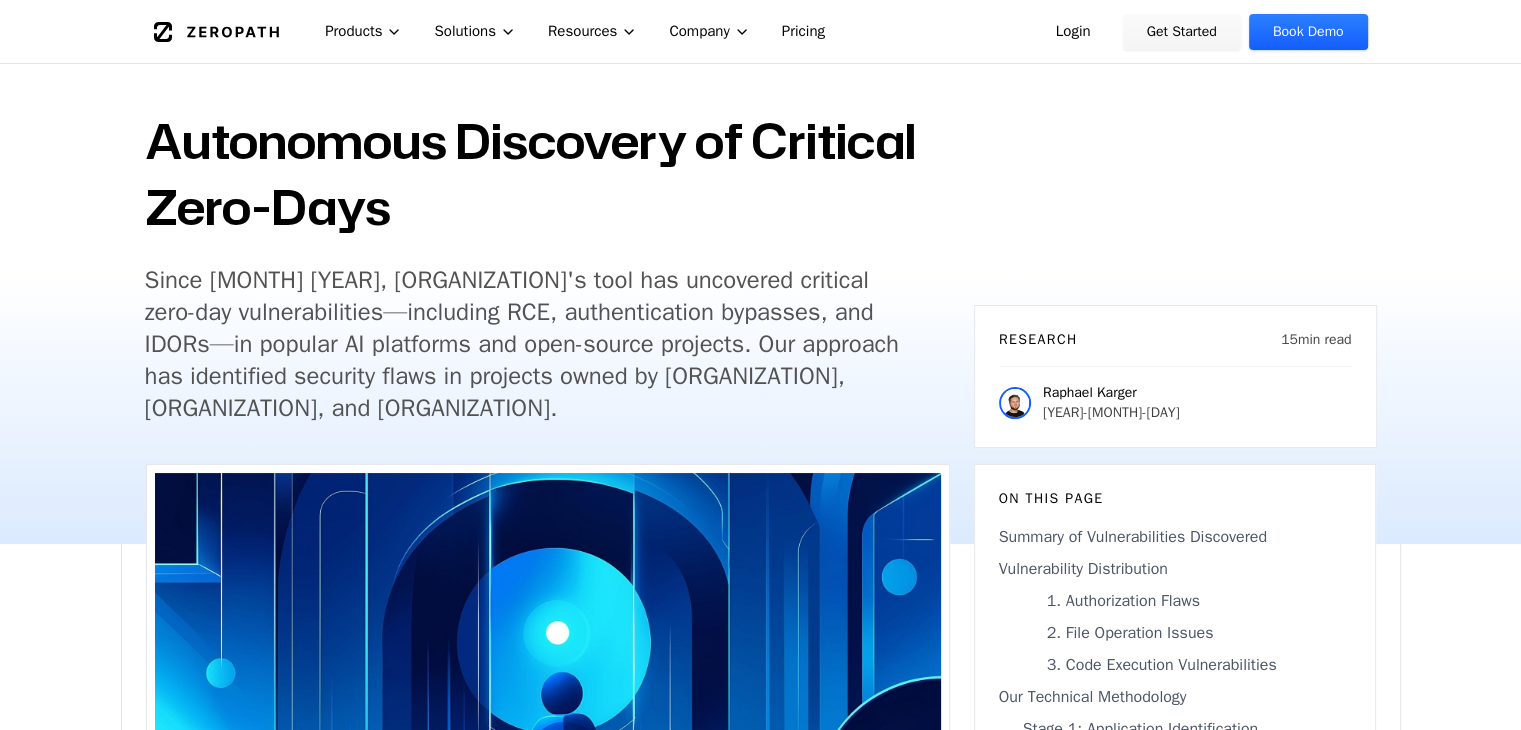 click on "[ORGANIZATION]'s tool has uncovered critical zero-day vulnerabilities—including RCE, authentication bypasses, and IDORs—in popular AI platforms and open-source projects. Our approach has identified security flaws in projects owned by [ORGANIZATION], [ORGANIZATION], and [ORGANIZATION]." at bounding box center (547, 238) 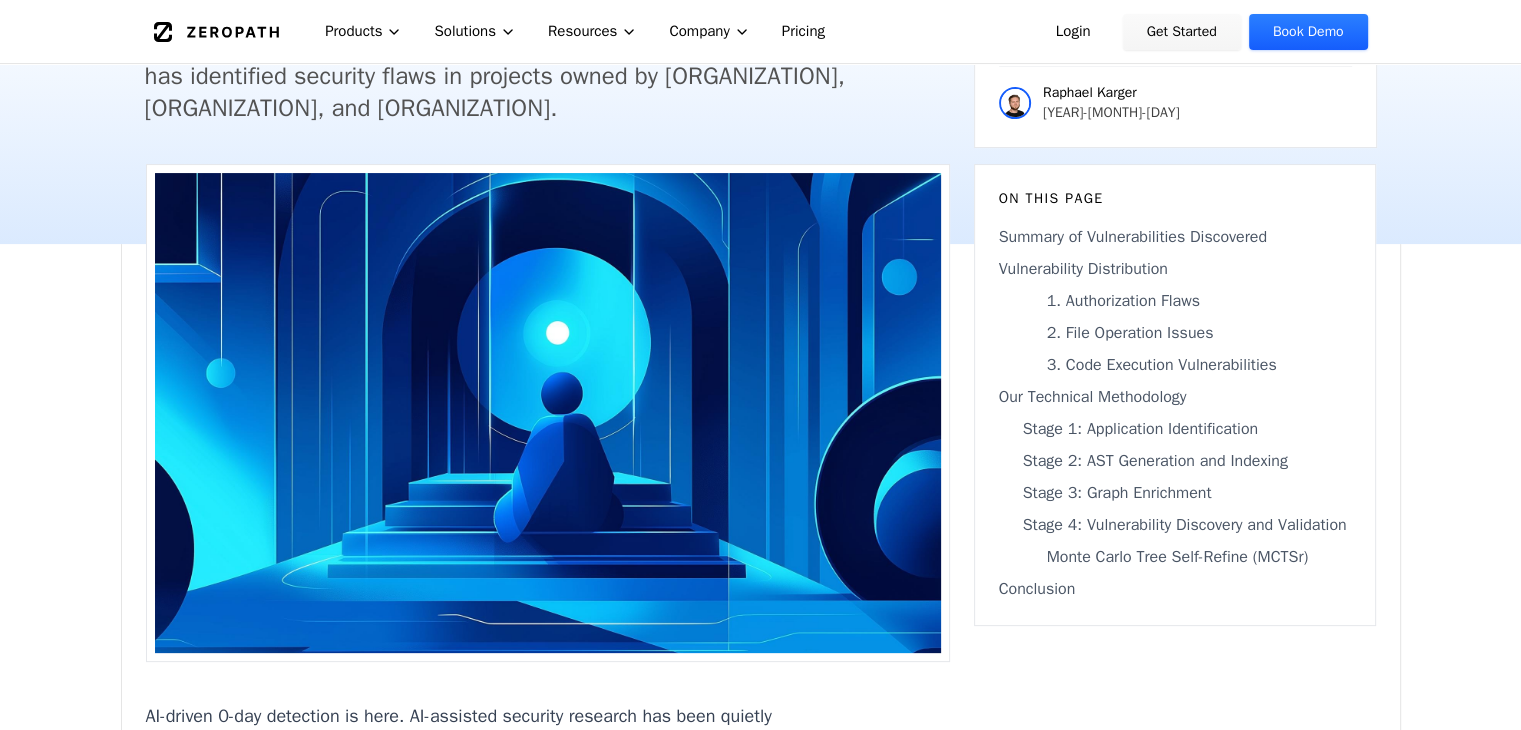 scroll, scrollTop: 100, scrollLeft: 0, axis: vertical 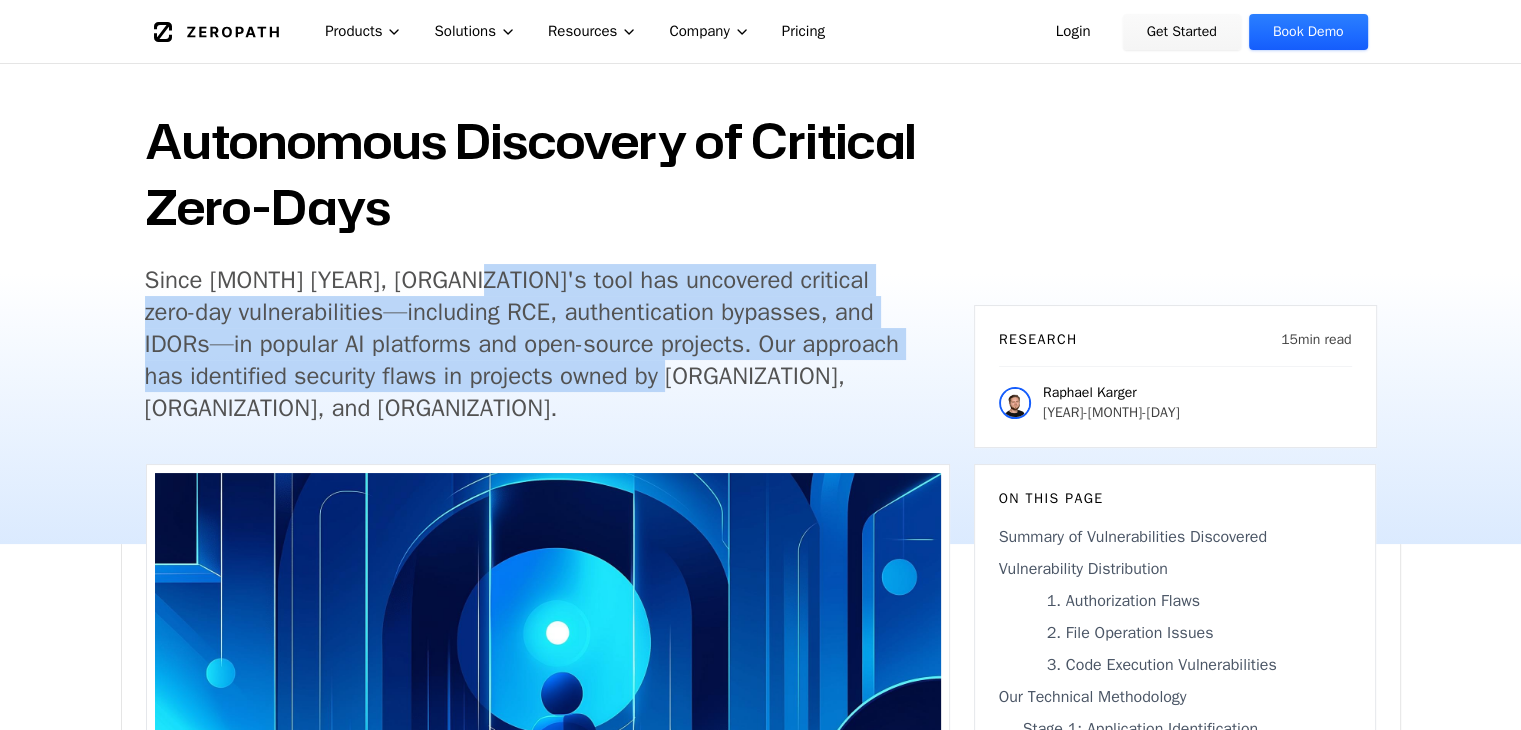 drag, startPoint x: 457, startPoint y: 300, endPoint x: 752, endPoint y: 383, distance: 306.45392 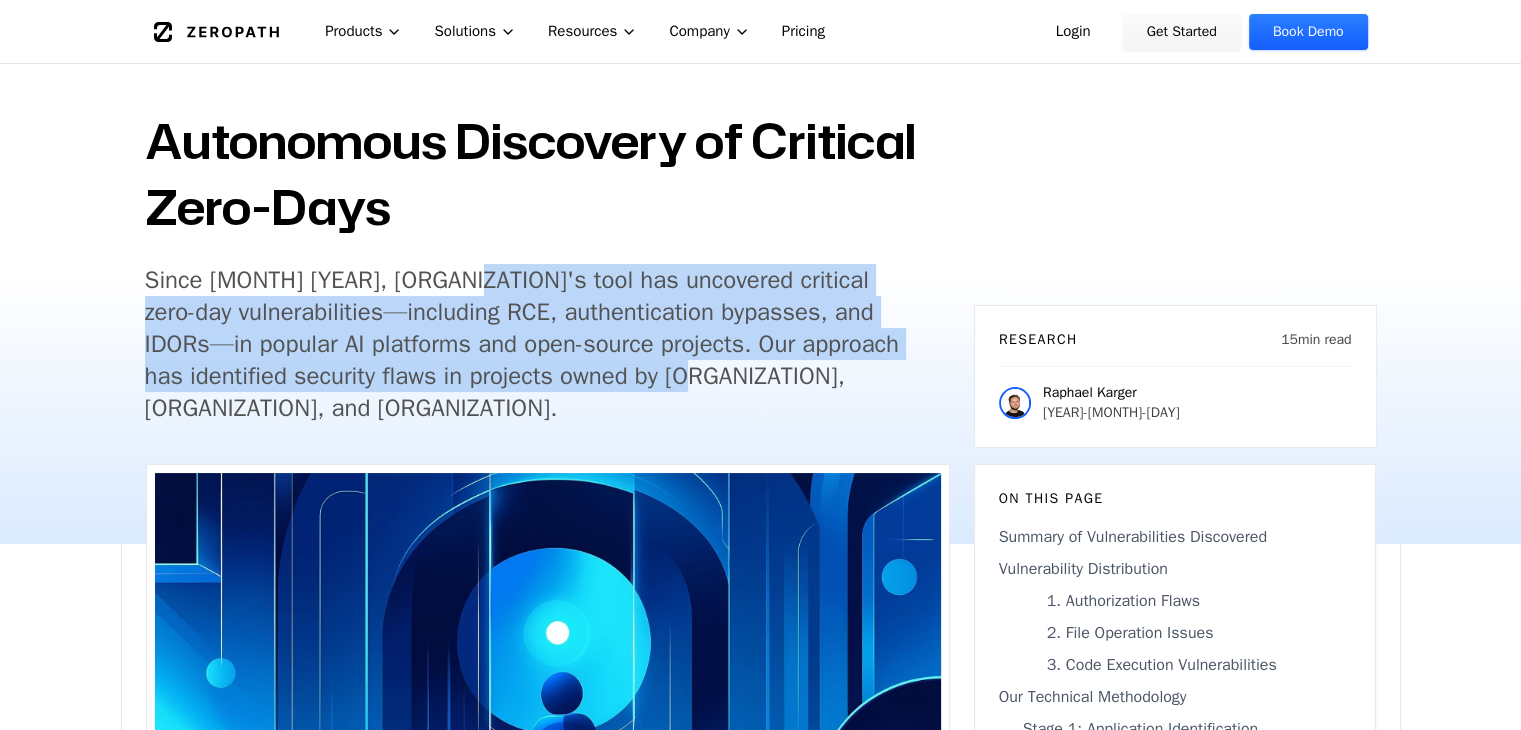 click on "Since [MONTH] [YEAR], [ORGANIZATION]'s tool has uncovered critical zero-day vulnerabilities—including RCE, authentication bypasses, and IDORs—in popular AI platforms and open-source projects. Our approach has identified security flaws in projects owned by [ORGANIZATION], [ORGANIZATION], and [ORGANIZATION]." at bounding box center (529, 344) 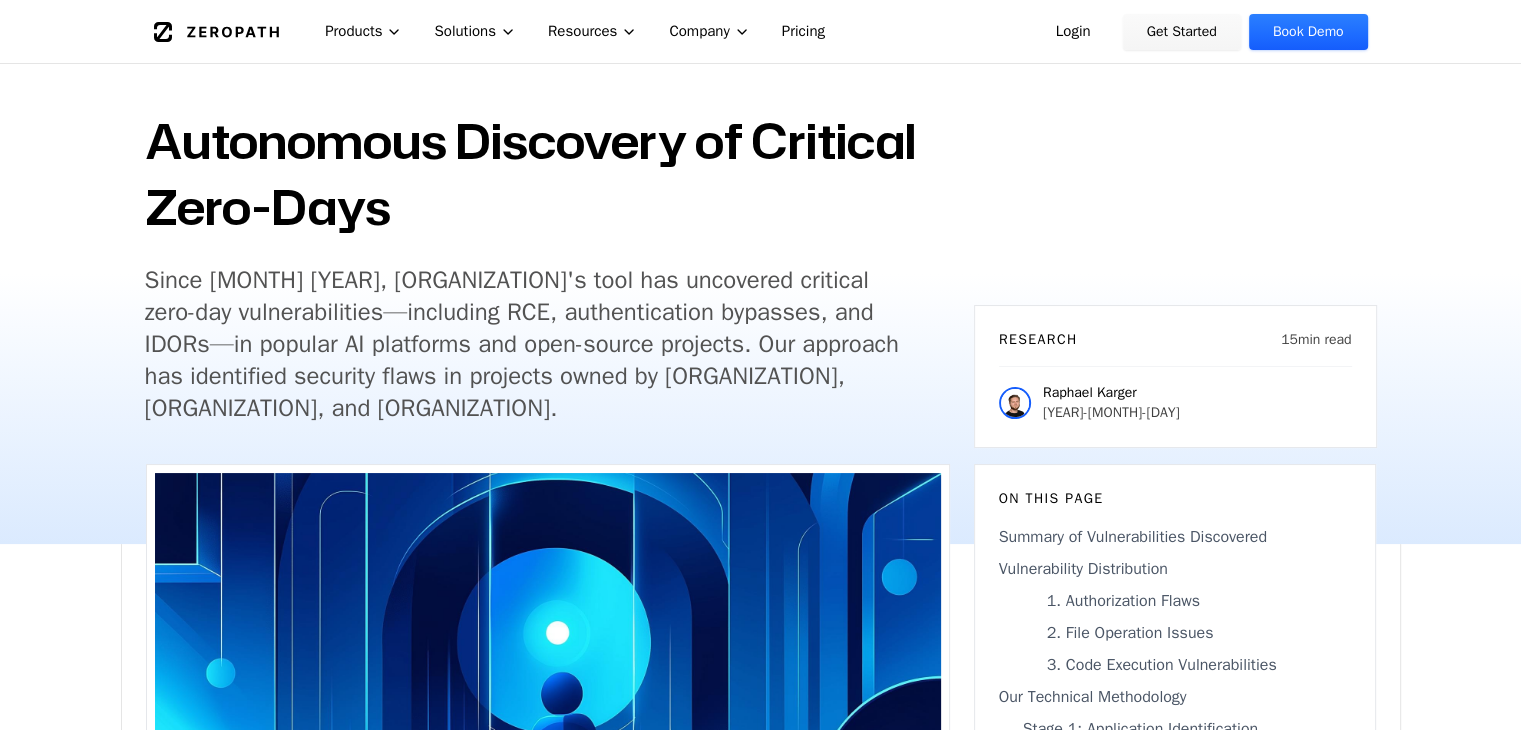 drag, startPoint x: 551, startPoint y: 365, endPoint x: 788, endPoint y: 392, distance: 238.53302 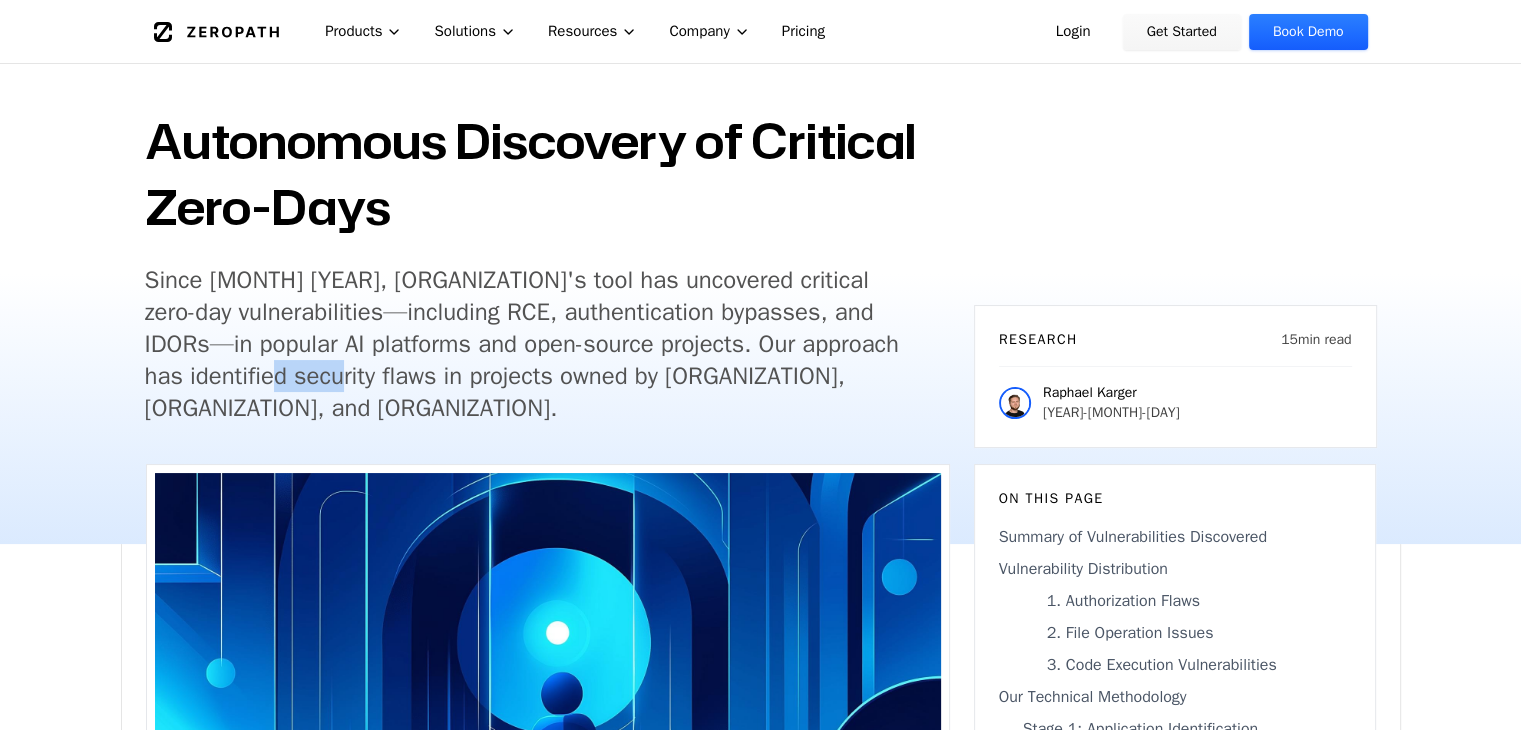 drag, startPoint x: 343, startPoint y: 384, endPoint x: 565, endPoint y: 397, distance: 222.38031 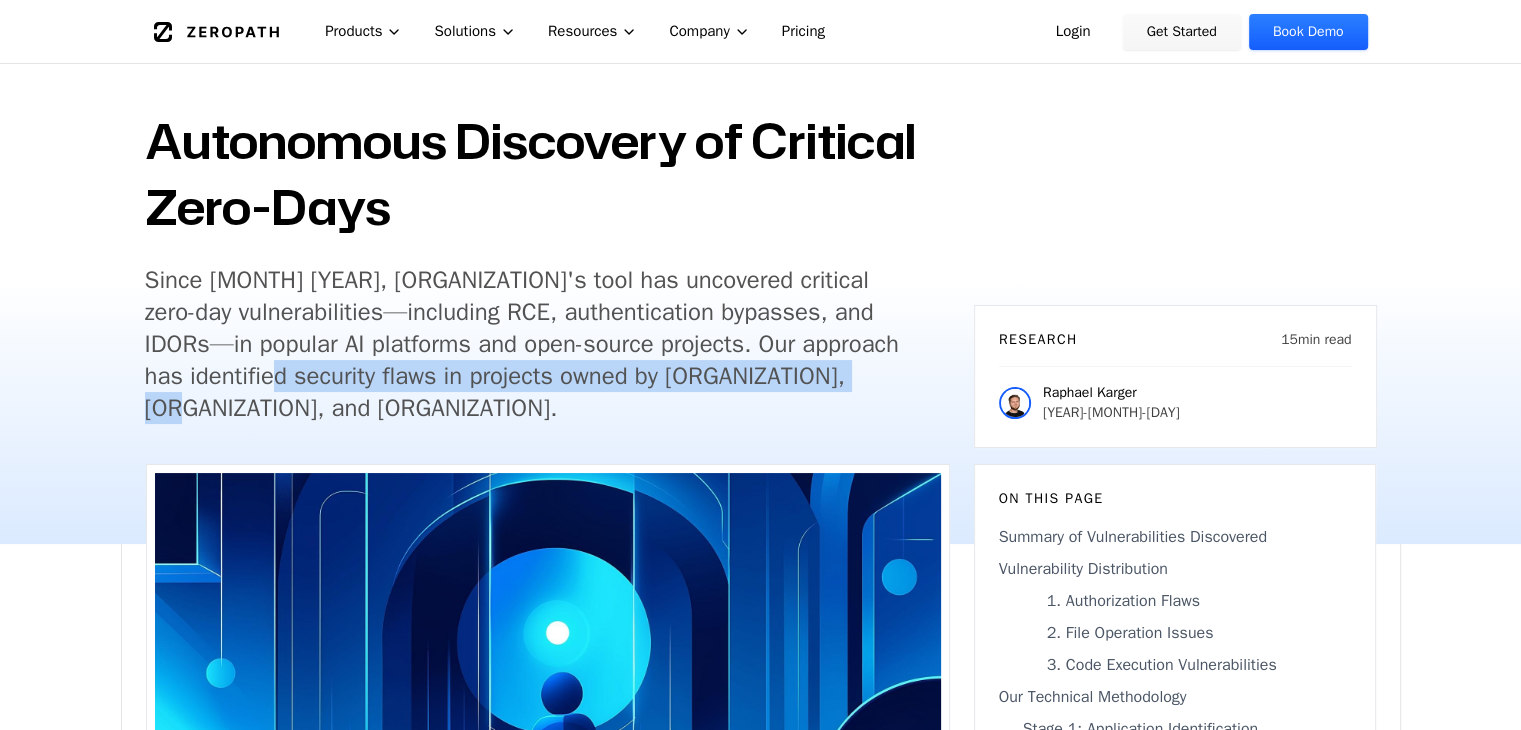 click on "[ORGANIZATION]'s tool has uncovered critical zero-day vulnerabilities—including RCE, authentication bypasses, and IDORs—in popular AI platforms and open-source projects. Our approach has identified security flaws in projects owned by [ORGANIZATION], [ORGANIZATION], and [ORGANIZATION]." at bounding box center [547, 238] 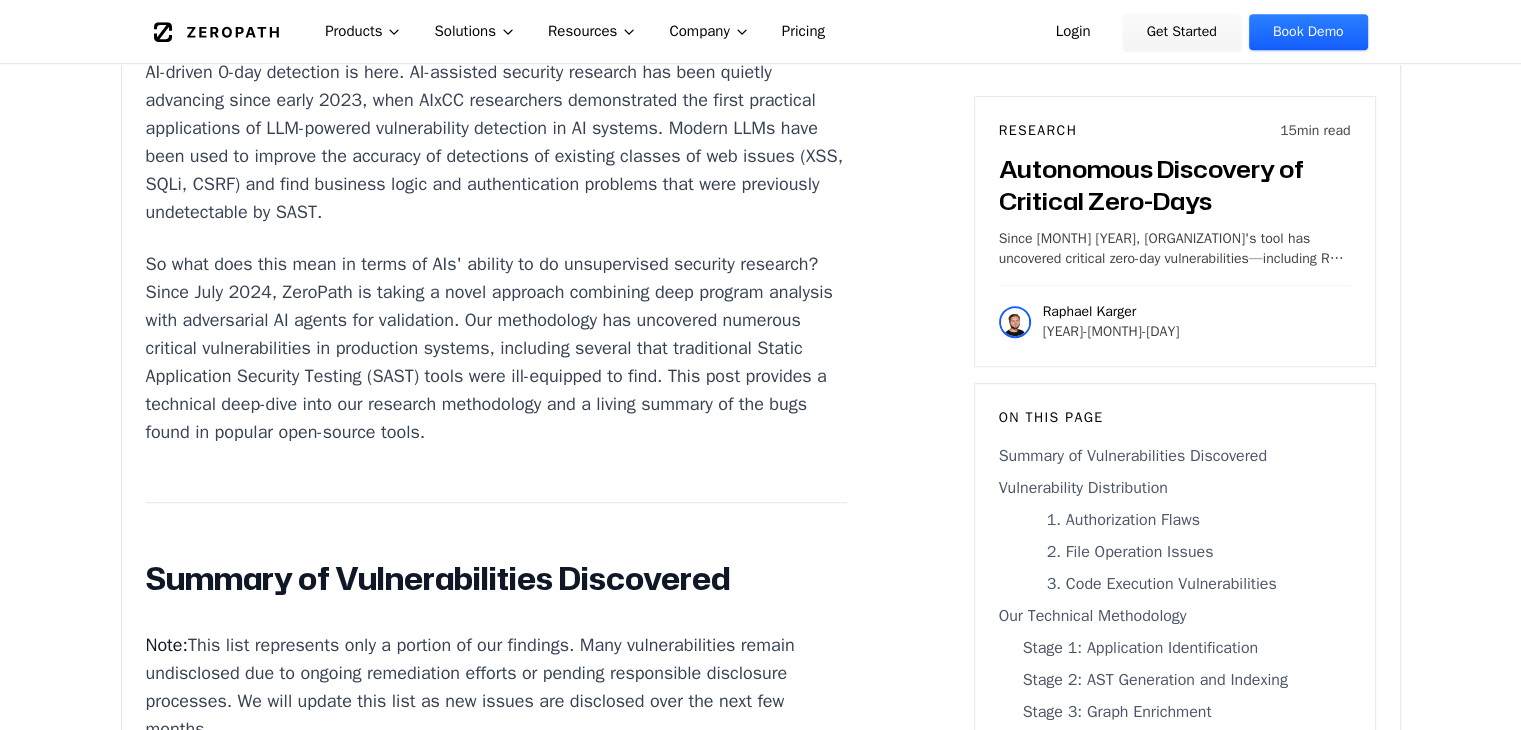 click on "AI-driven 0-day detection is here. AI-assisted security research has been quietly advancing since early [YEAR], when AIxCC researchers demonstrated the first practical applications of LLM-powered vulnerability detection in AI systems. Modern LLMs have been used to improve the accuracy of detections of existing classes of web issues (XSS, SQLi, CSRF) and find business logic and authentication problems that were previously undetectable by SAST.
So what does this mean in terms of AIs' ability to do unsupervised security research? Since [MONTH] [YEAR], [ORGANIZATION] is taking a novel approach combining deep program analysis with adversarial AI agents for validation. Our methodology has uncovered numerous critical vulnerabilities in production systems, including several that traditional Static Application Security Testing (SAST) tools were ill-equipped to find. This post provides a technical deep-dive into our research methodology and a living summary of the bugs found in popular open-source tools.
Note: CVE/Reference" at bounding box center [497, 6452] 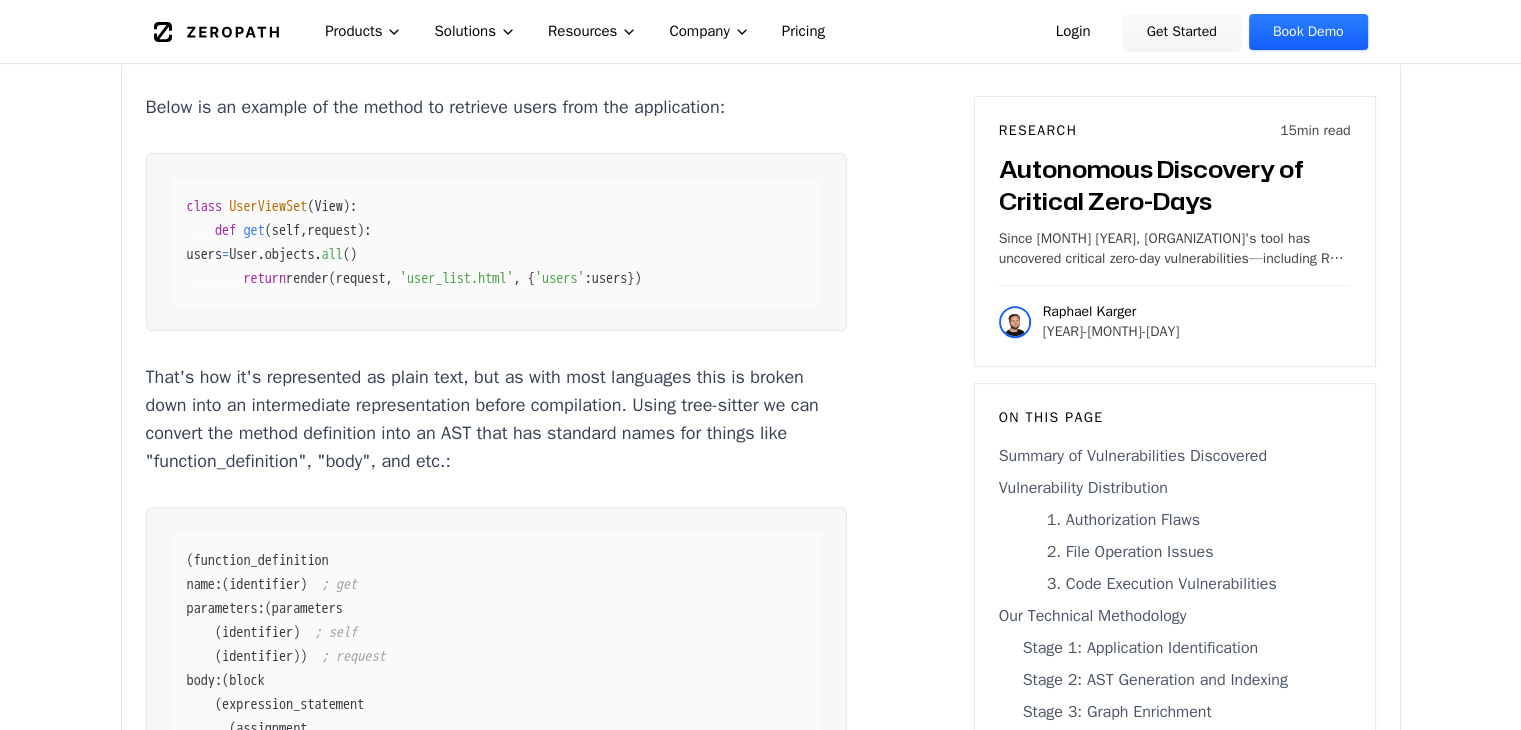 scroll, scrollTop: 8400, scrollLeft: 0, axis: vertical 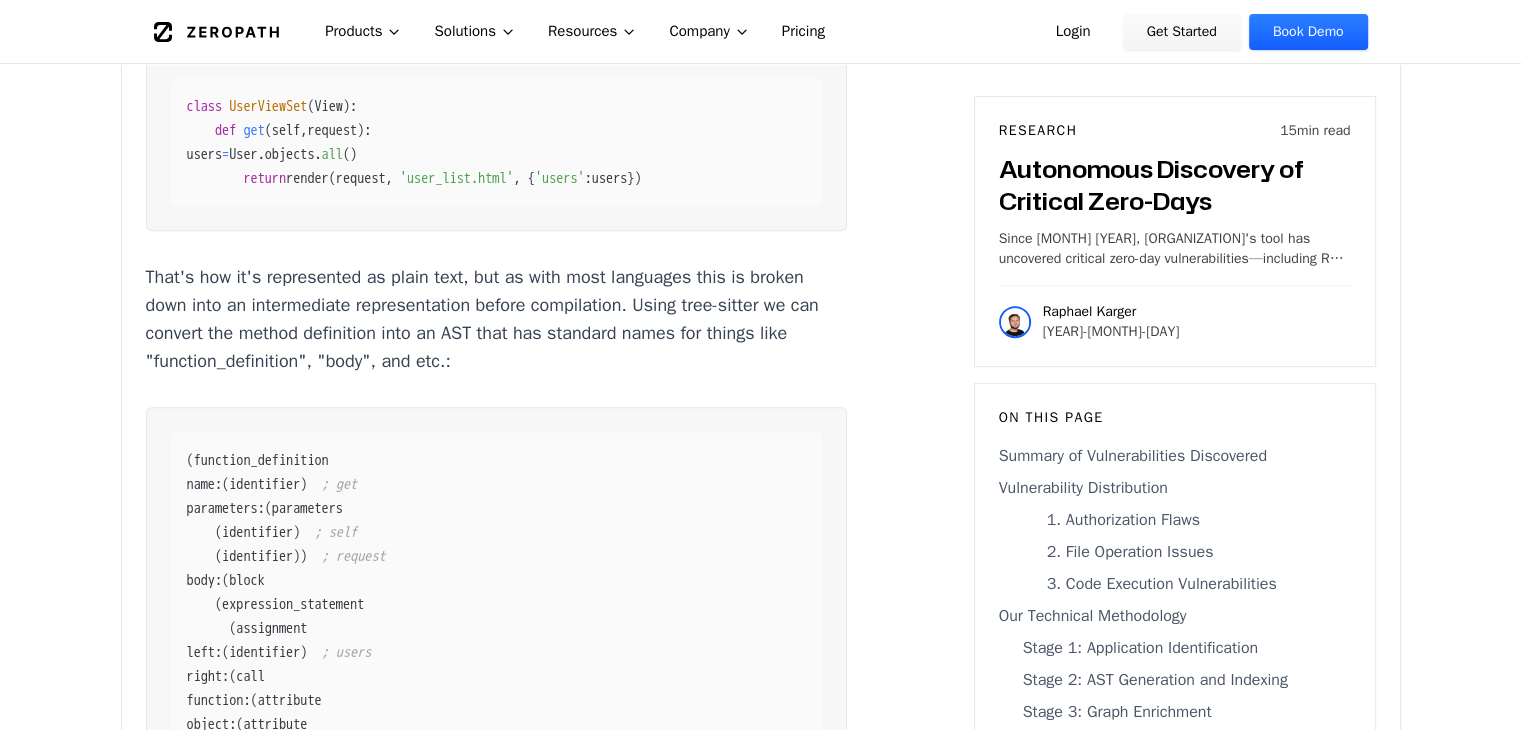 drag, startPoint x: 295, startPoint y: 167, endPoint x: 368, endPoint y: 195, distance: 78.18568 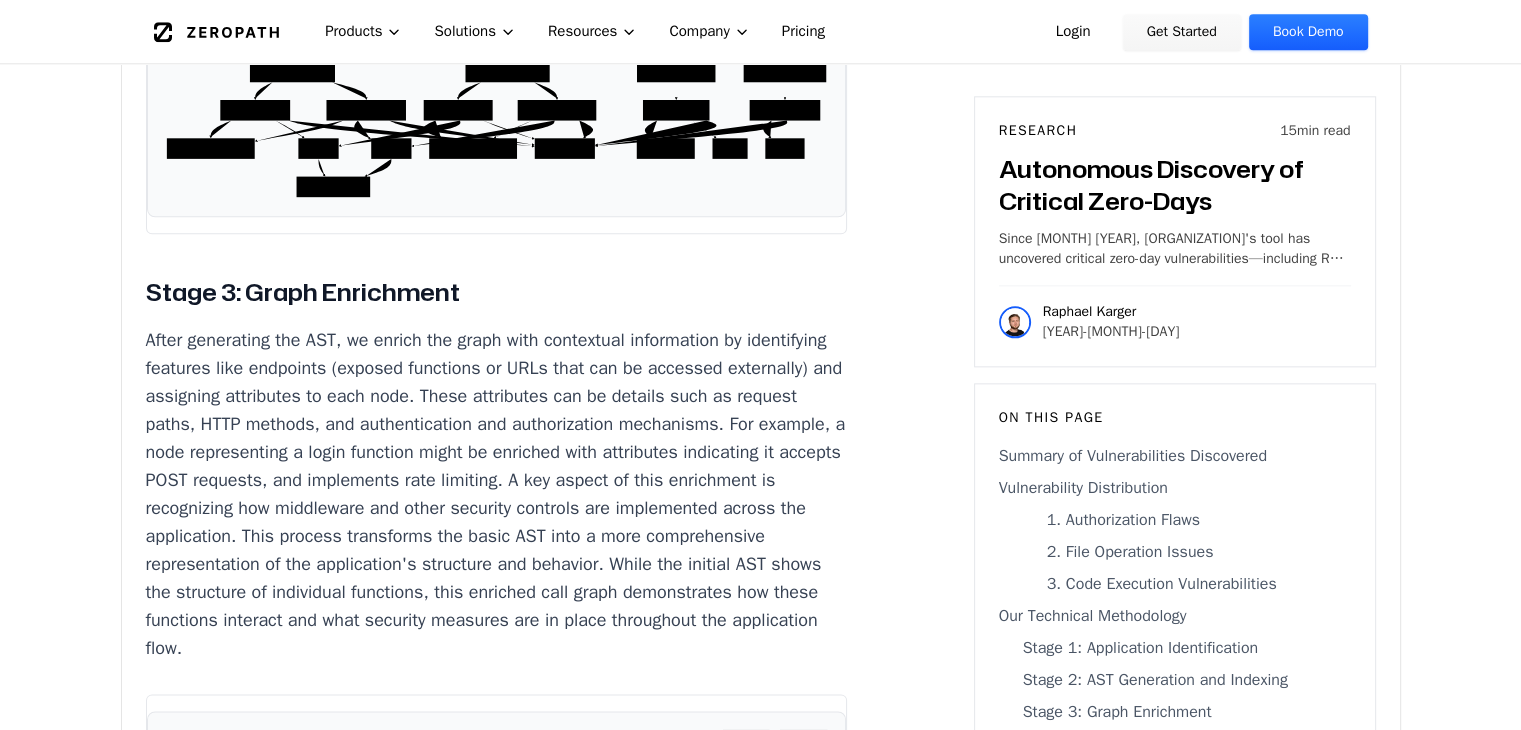 scroll, scrollTop: 9700, scrollLeft: 0, axis: vertical 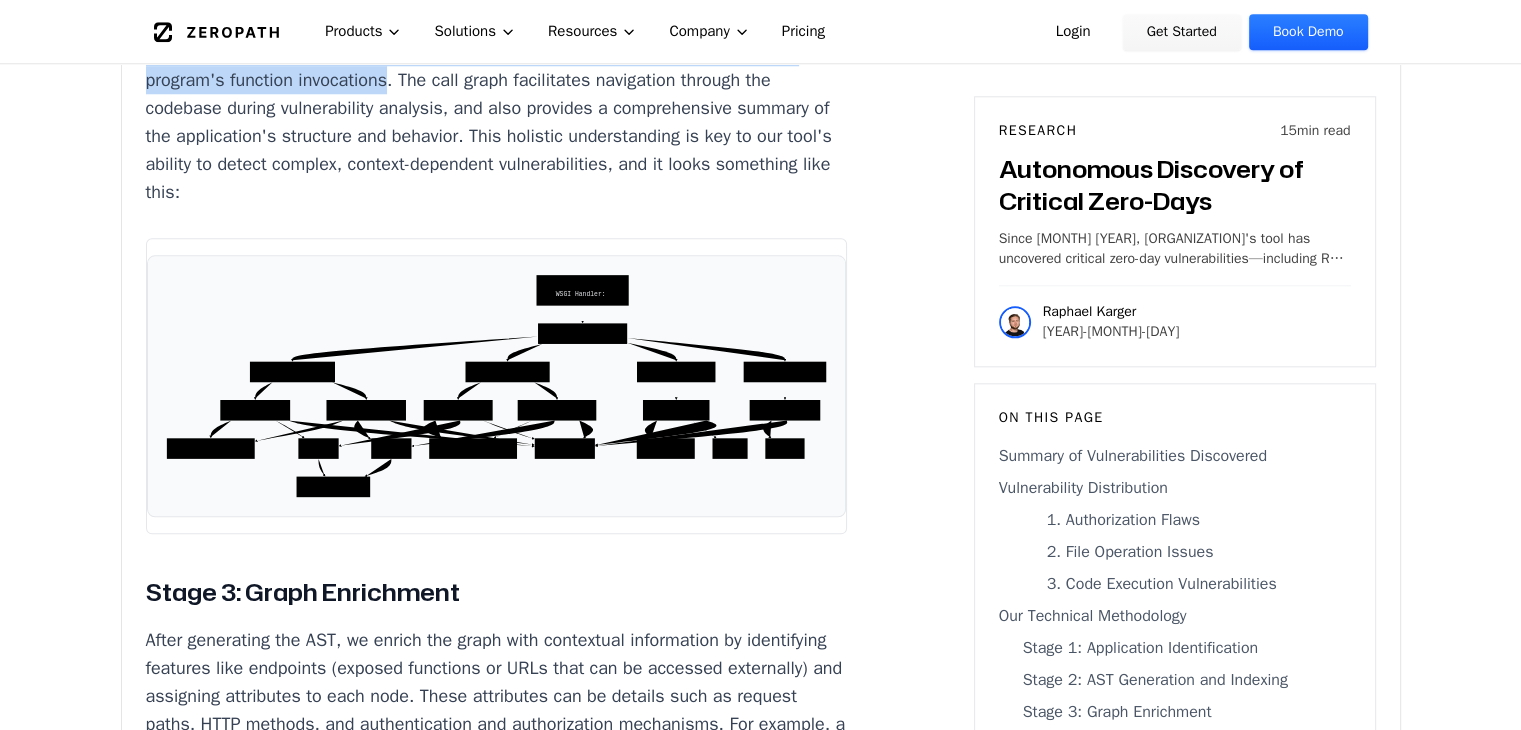 click on "AI-driven 0-day detection is here. AI-assisted security research has been quietly advancing since early [YEAR], when AIxCC researchers demonstrated the first practical applications of LLM-powered vulnerability detection in AI systems. Modern LLMs have been used to improve the accuracy of detections of existing classes of web issues (XSS, SQLi, CSRF) and find business logic and authentication problems that were previously undetectable by SAST.
So what does this mean in terms of AIs' ability to do unsupervised security research? Since [MONTH] [YEAR], [ORGANIZATION] is taking a novel approach combining deep program analysis with adversarial AI agents for validation. Our methodology has uncovered numerous critical vulnerabilities in production systems, including several that traditional Static Application Security Testing (SAST) tools were ill-equipped to find. This post provides a technical deep-dive into our research methodology and a living summary of the bugs found in popular open-source tools.
Note: CVE/Reference" at bounding box center (497, -2204) 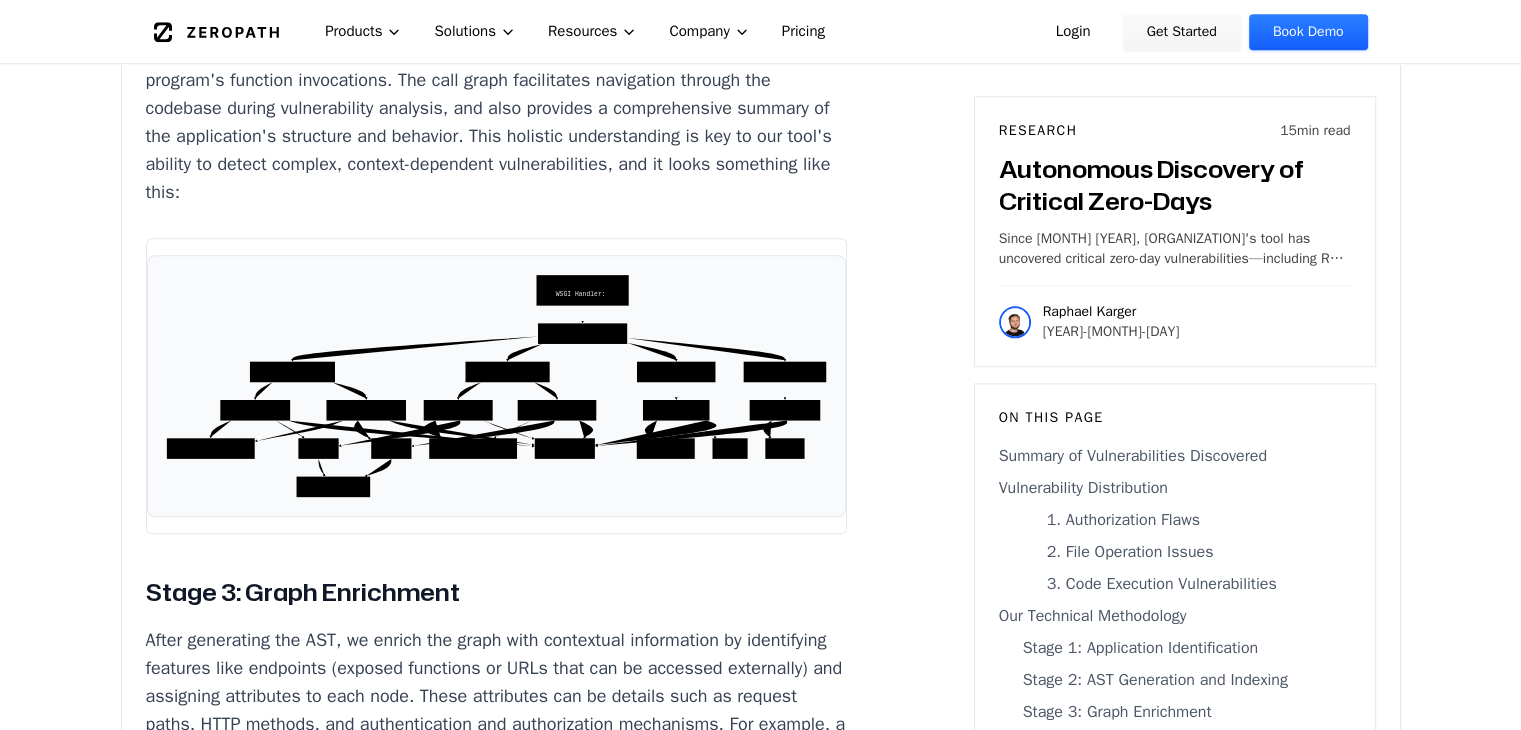 click on "This format allows for a detailed, hierarchical view of the code structure, making it easier to analyze. In particular, from the AST we create a call graph, which is a map of the program's function invocations. The call graph facilitates navigation through the codebase during vulnerability analysis, and also provides a comprehensive summary of the application's structure and behavior. This holistic understanding is key to our tool's ability to detect complex, context-dependent vulnerabilities, and it looks something like this:" at bounding box center (497, 108) 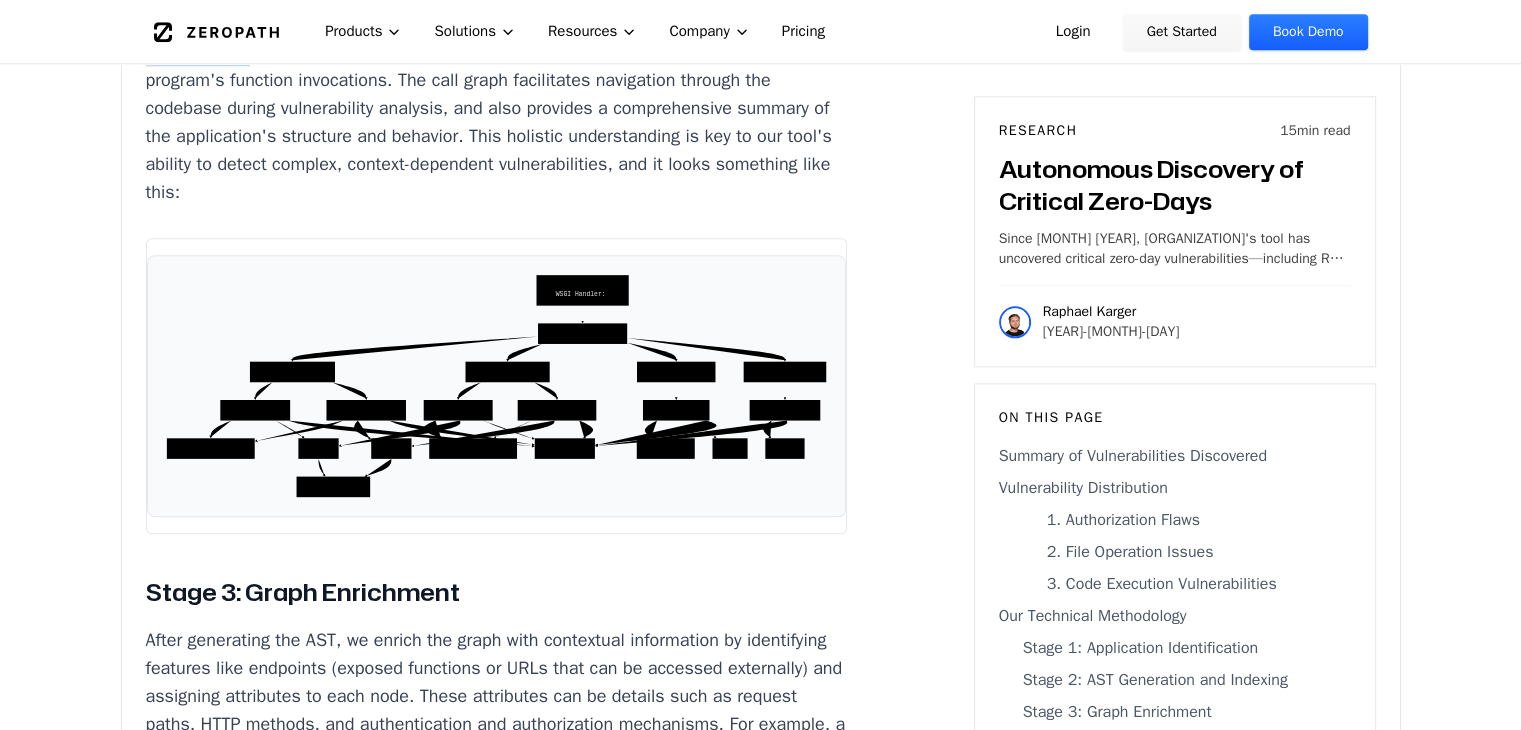 click on "This format allows for a detailed, hierarchical view of the code structure, making it easier to analyze. In particular, from the AST we create a call graph, which is a map of the program's function invocations. The call graph facilitates navigation through the codebase during vulnerability analysis, and also provides a comprehensive summary of the application's structure and behavior. This holistic understanding is key to our tool's ability to detect complex, context-dependent vulnerabilities, and it looks something like this:" at bounding box center (497, 108) 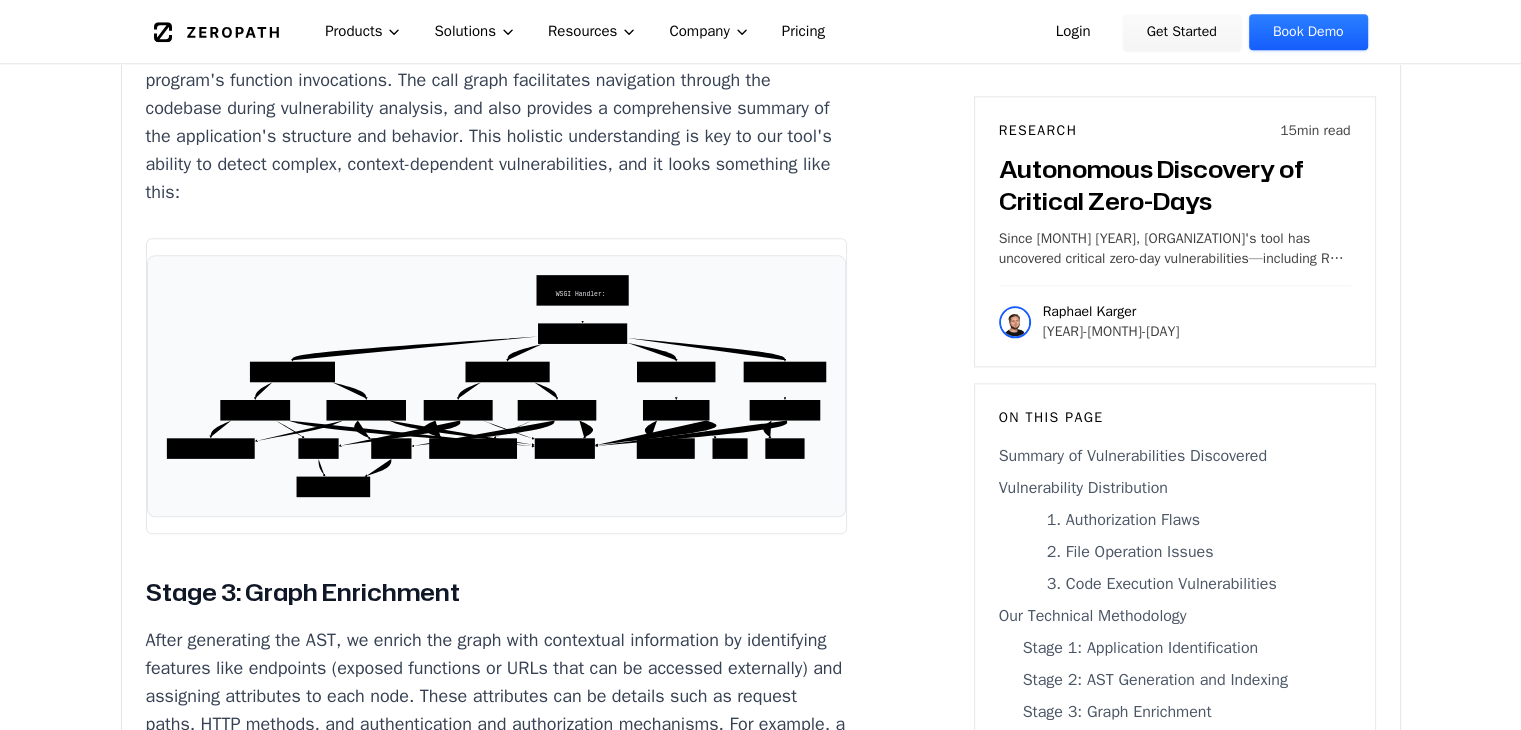 click on "This format allows for a detailed, hierarchical view of the code structure, making it easier to analyze. In particular, from the AST we create a call graph, which is a map of the program's function invocations. The call graph facilitates navigation through the codebase during vulnerability analysis, and also provides a comprehensive summary of the application's structure and behavior. This holistic understanding is key to our tool's ability to detect complex, context-dependent vulnerabilities, and it looks something like this:" at bounding box center (497, 108) 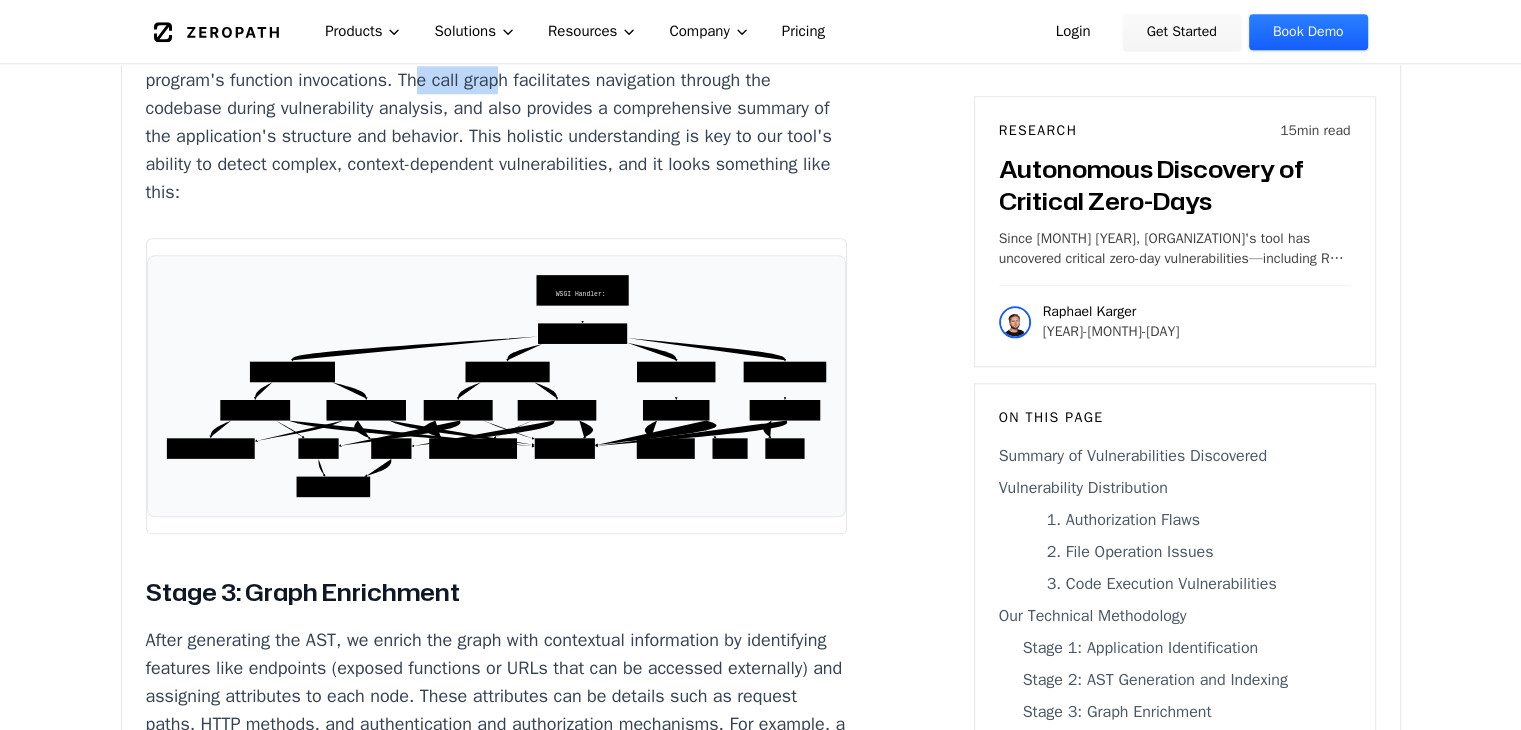 click on "This format allows for a detailed, hierarchical view of the code structure, making it easier to analyze. In particular, from the AST we create a call graph, which is a map of the program's function invocations. The call graph facilitates navigation through the codebase during vulnerability analysis, and also provides a comprehensive summary of the application's structure and behavior. This holistic understanding is key to our tool's ability to detect complex, context-dependent vulnerabilities, and it looks something like this:" at bounding box center (497, 108) 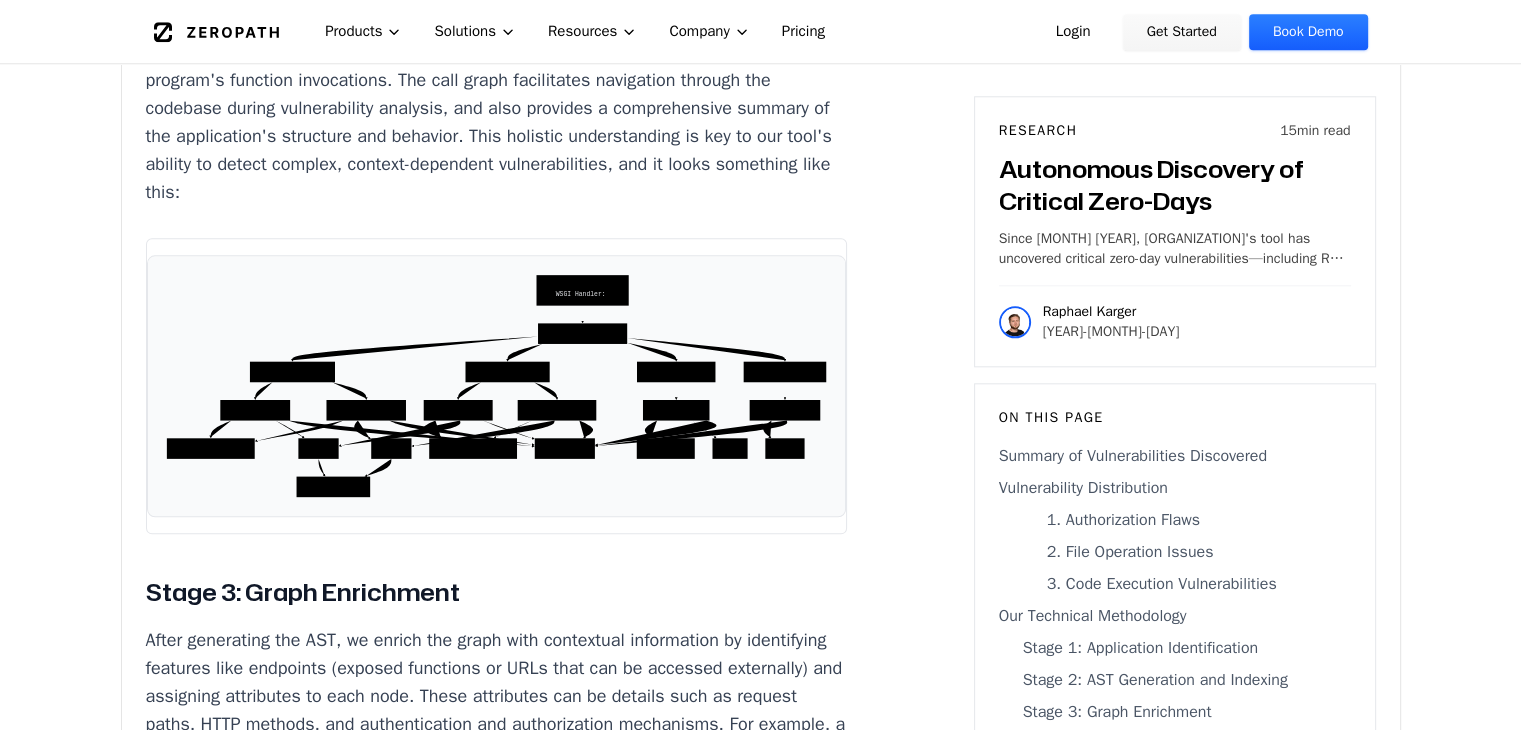 click on "This format allows for a detailed, hierarchical view of the code structure, making it easier to analyze. In particular, from the AST we create a call graph, which is a map of the program's function invocations. The call graph facilitates navigation through the codebase during vulnerability analysis, and also provides a comprehensive summary of the application's structure and behavior. This holistic understanding is key to our tool's ability to detect complex, context-dependent vulnerabilities, and it looks something like this:" at bounding box center [497, 108] 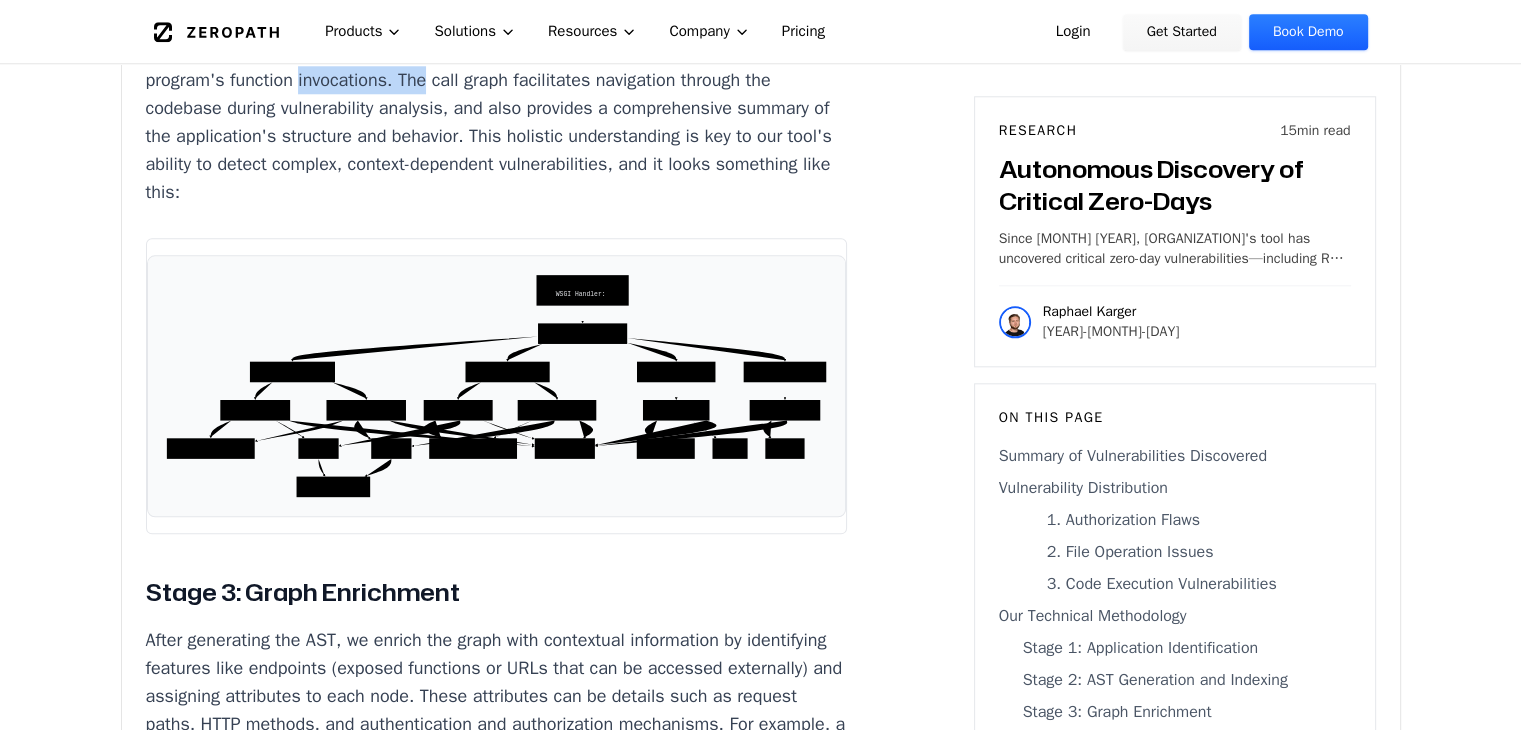 drag, startPoint x: 487, startPoint y: 445, endPoint x: 697, endPoint y: 466, distance: 211.0474 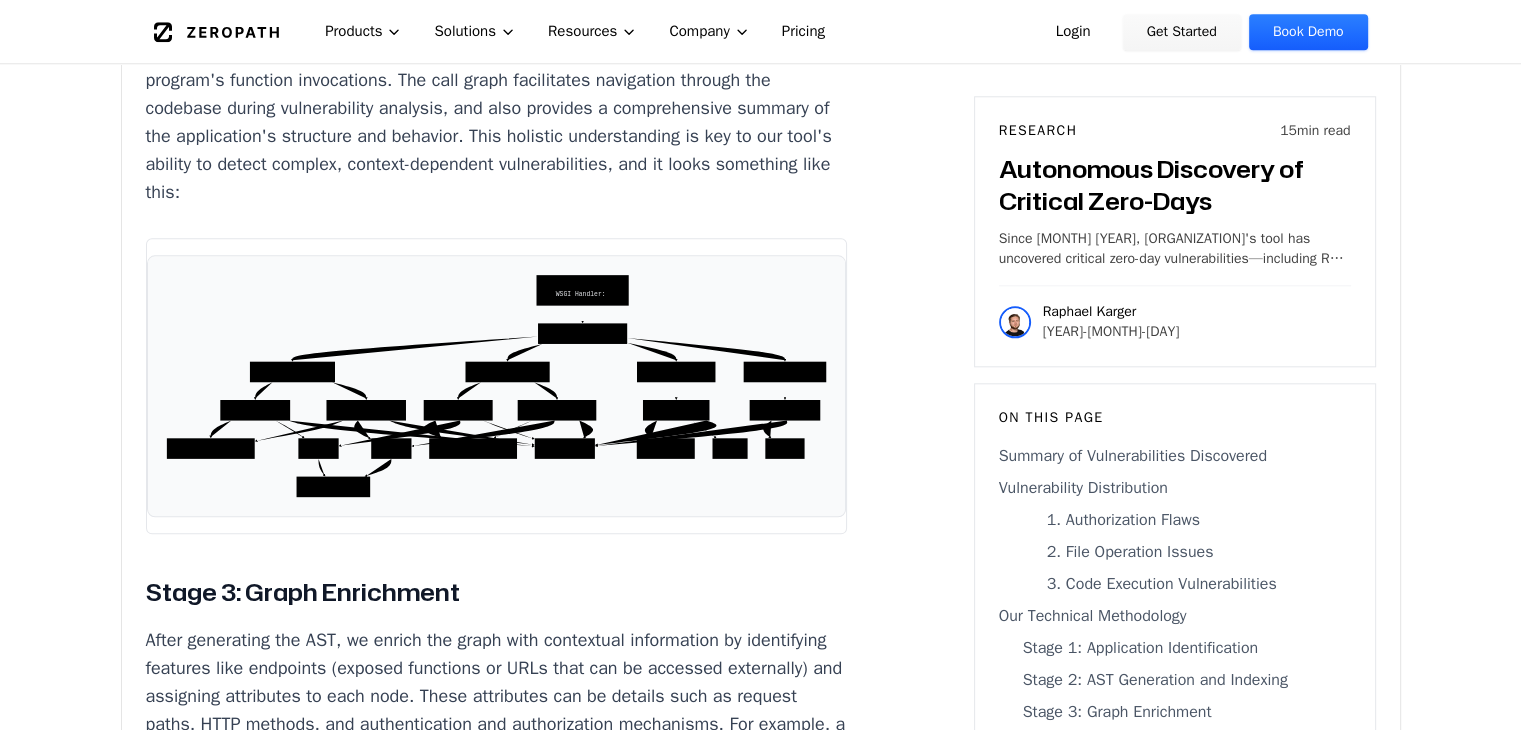 click on "This format allows for a detailed, hierarchical view of the code structure, making it easier to analyze. In particular, from the AST we create a call graph, which is a map of the program's function invocations. The call graph facilitates navigation through the codebase during vulnerability analysis, and also provides a comprehensive summary of the application's structure and behavior. This holistic understanding is key to our tool's ability to detect complex, context-dependent vulnerabilities, and it looks something like this:" at bounding box center [497, 108] 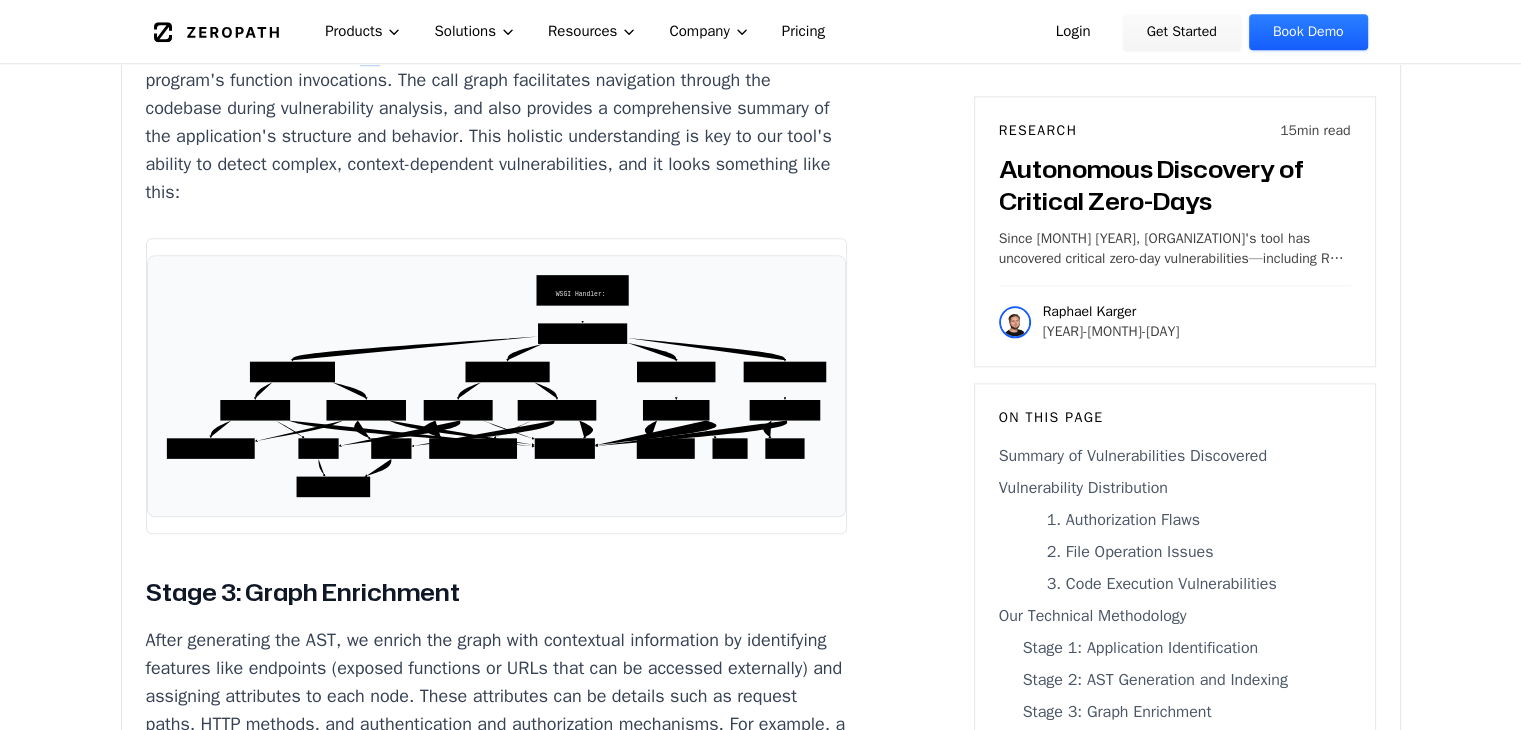 drag, startPoint x: 495, startPoint y: 437, endPoint x: 740, endPoint y: 462, distance: 246.2722 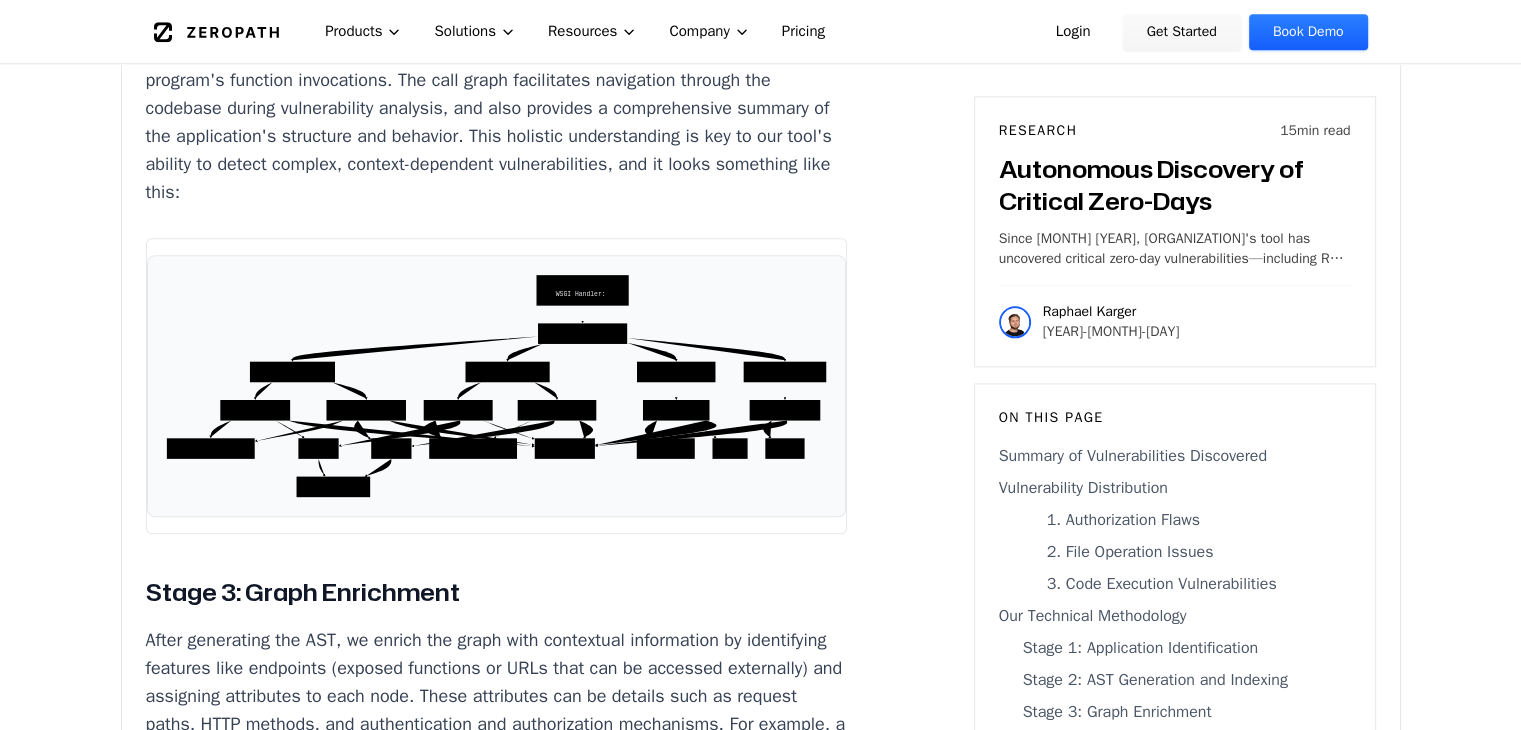 click on "This format allows for a detailed, hierarchical view of the code structure, making it easier to analyze. In particular, from the AST we create a call graph, which is a map of the program's function invocations. The call graph facilitates navigation through the codebase during vulnerability analysis, and also provides a comprehensive summary of the application's structure and behavior. This holistic understanding is key to our tool's ability to detect complex, context-dependent vulnerabilities, and it looks something like this:" at bounding box center (497, 108) 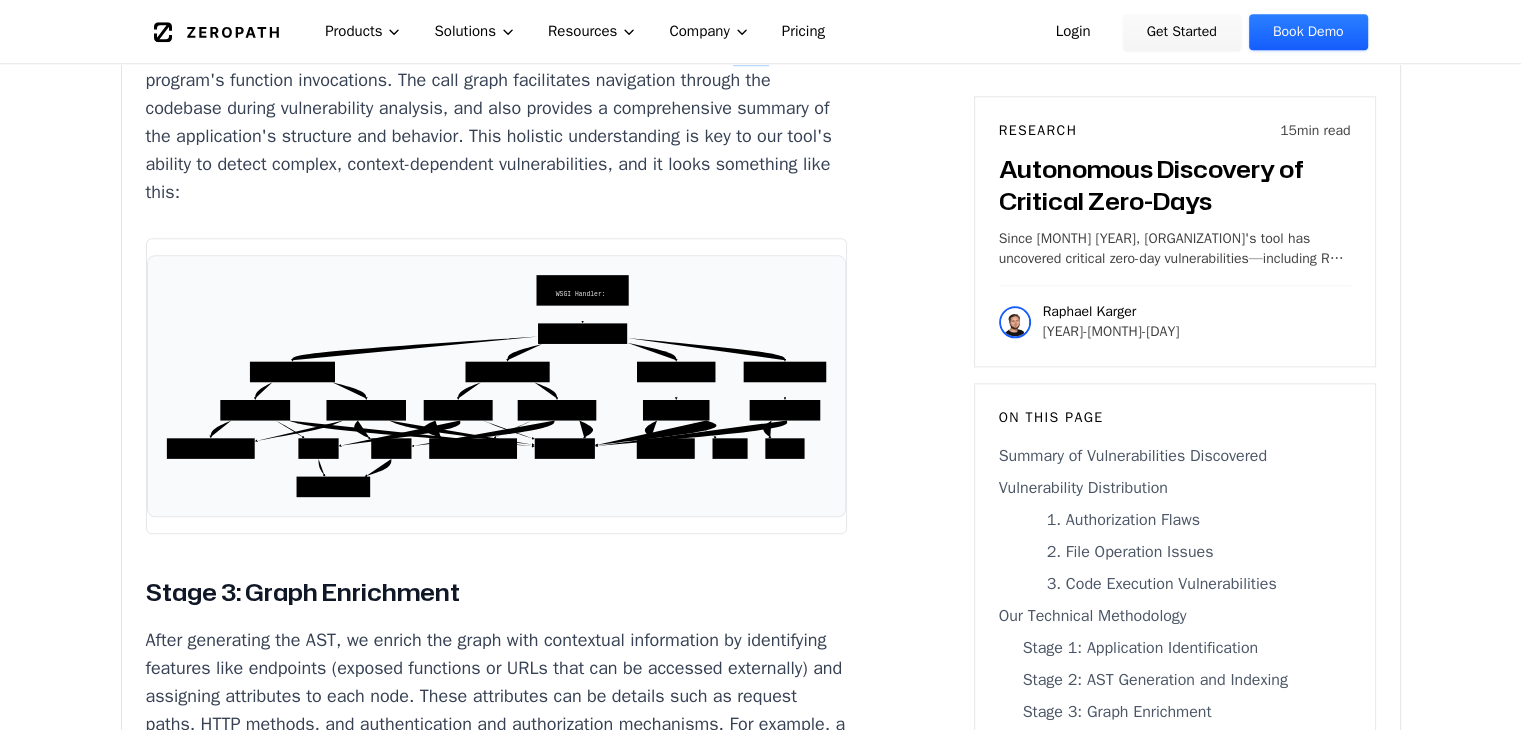 drag, startPoint x: 252, startPoint y: 446, endPoint x: 584, endPoint y: 496, distance: 335.74396 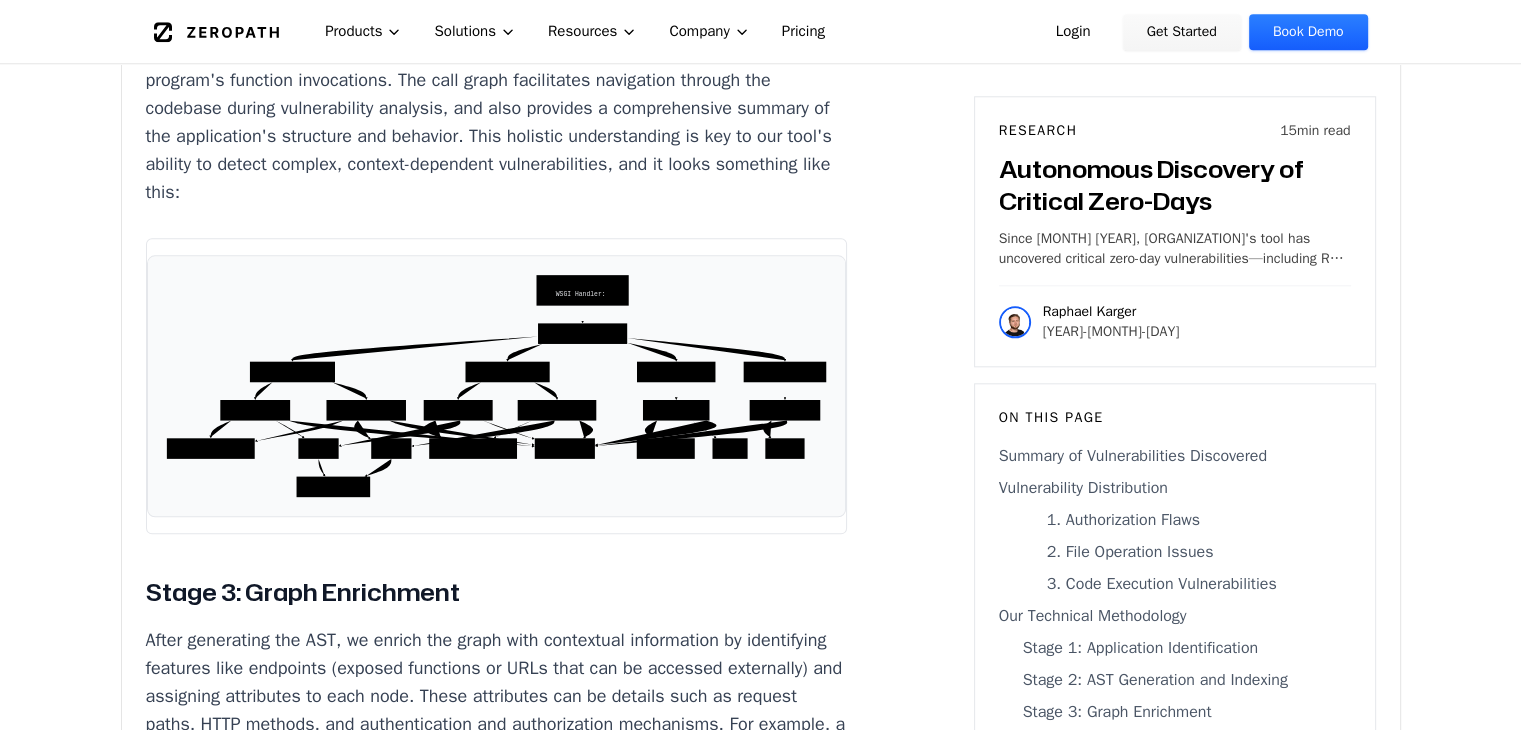 click on "This format allows for a detailed, hierarchical view of the code structure, making it easier to analyze. In particular, from the AST we create a call graph, which is a map of the program's function invocations. The call graph facilitates navigation through the codebase during vulnerability analysis, and also provides a comprehensive summary of the application's structure and behavior. This holistic understanding is key to our tool's ability to detect complex, context-dependent vulnerabilities, and it looks something like this:" at bounding box center (497, 108) 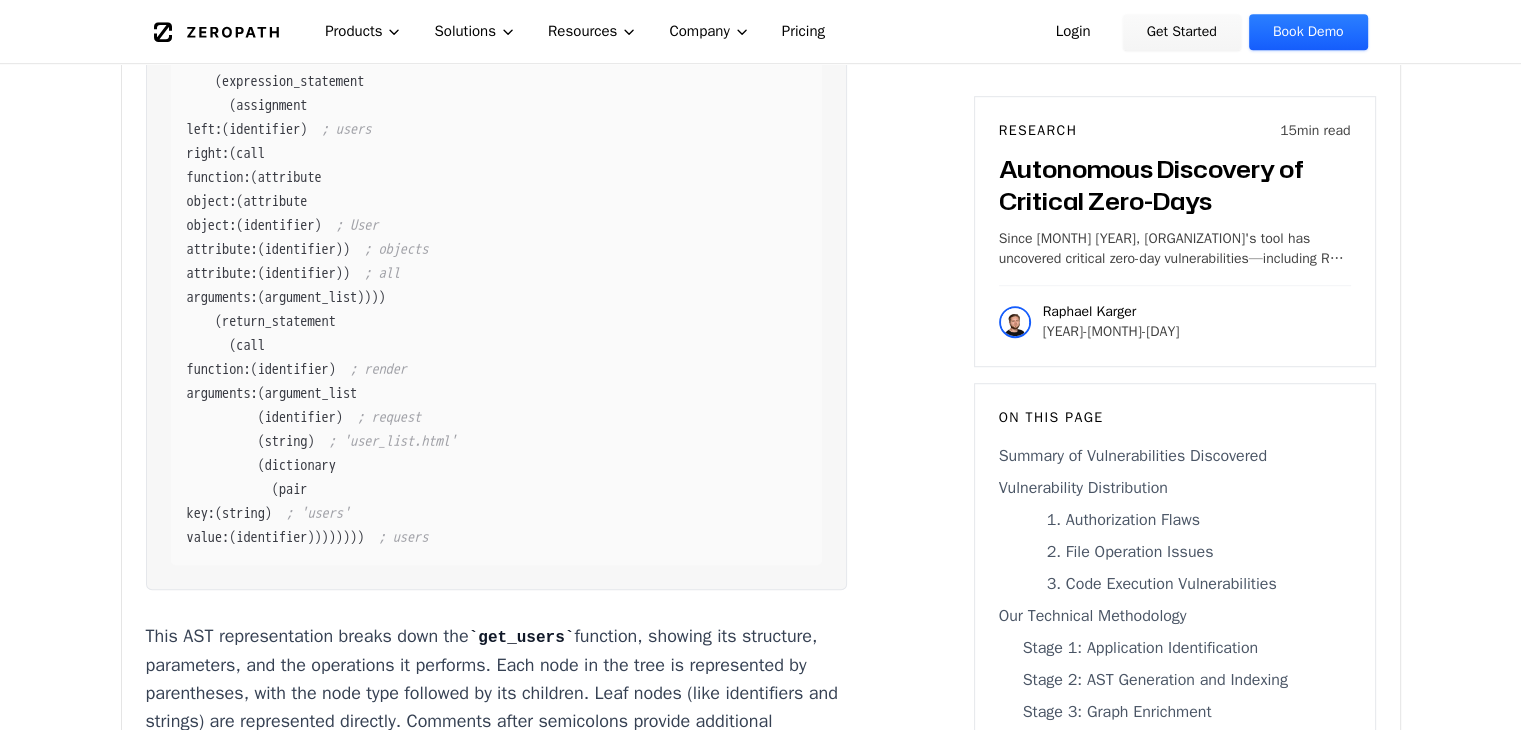 scroll, scrollTop: 8800, scrollLeft: 0, axis: vertical 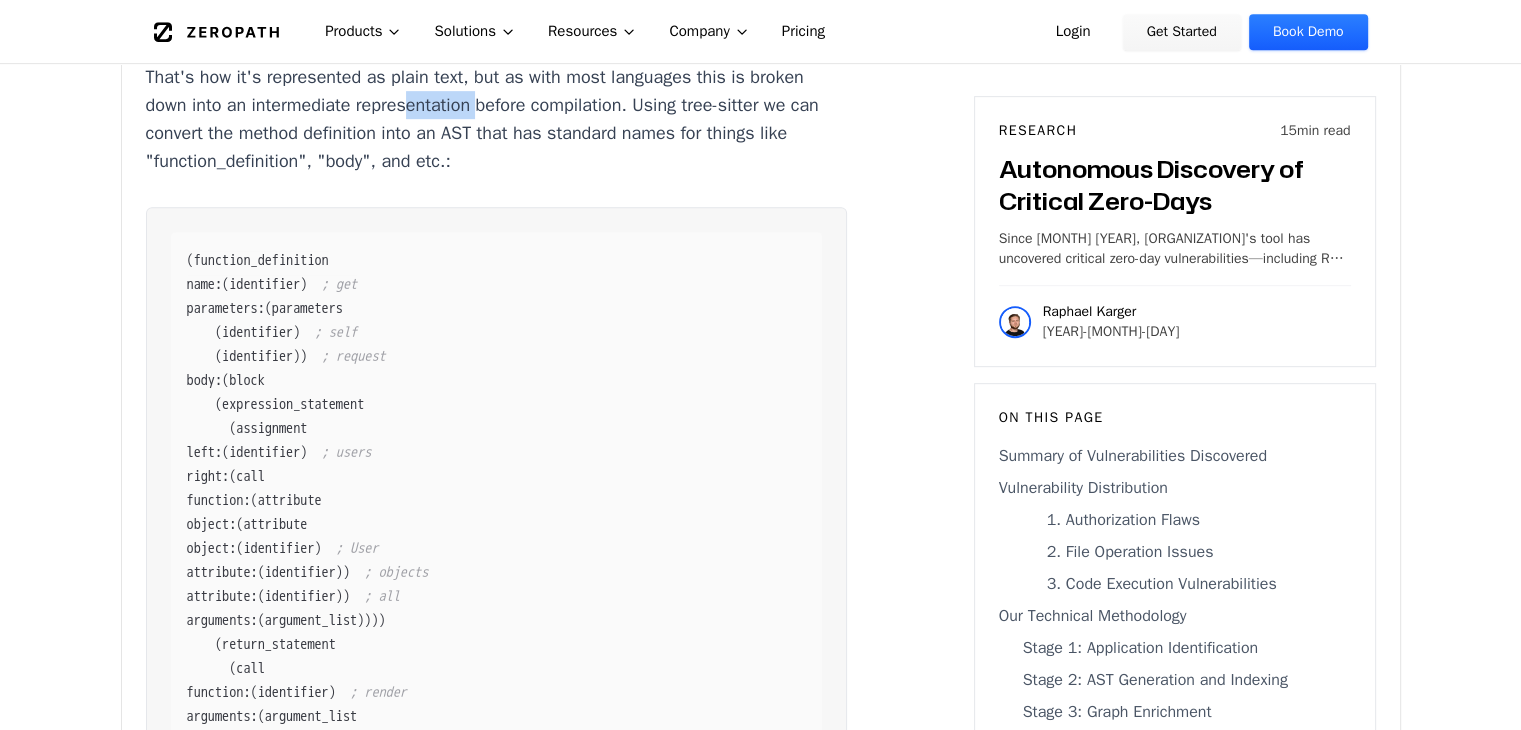 drag, startPoint x: 482, startPoint y: 486, endPoint x: 663, endPoint y: 507, distance: 182.21416 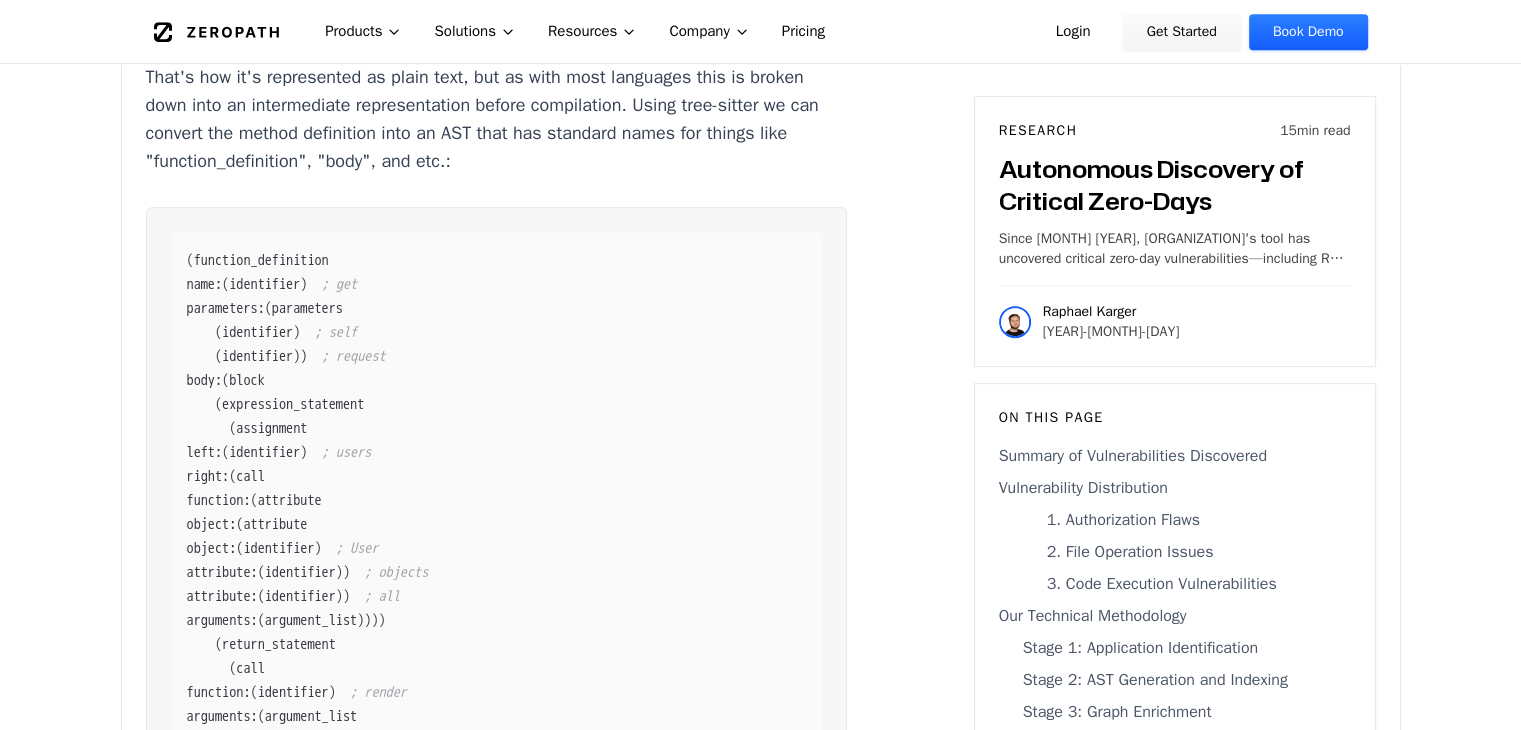 click on "That's how it's represented as plain text, but as with most languages this is broken down into an intermediate representation before compilation. Using tree-sitter we can convert the method definition into an AST that has standard names for things like "function_definition", "body", and etc.:" at bounding box center [497, 119] 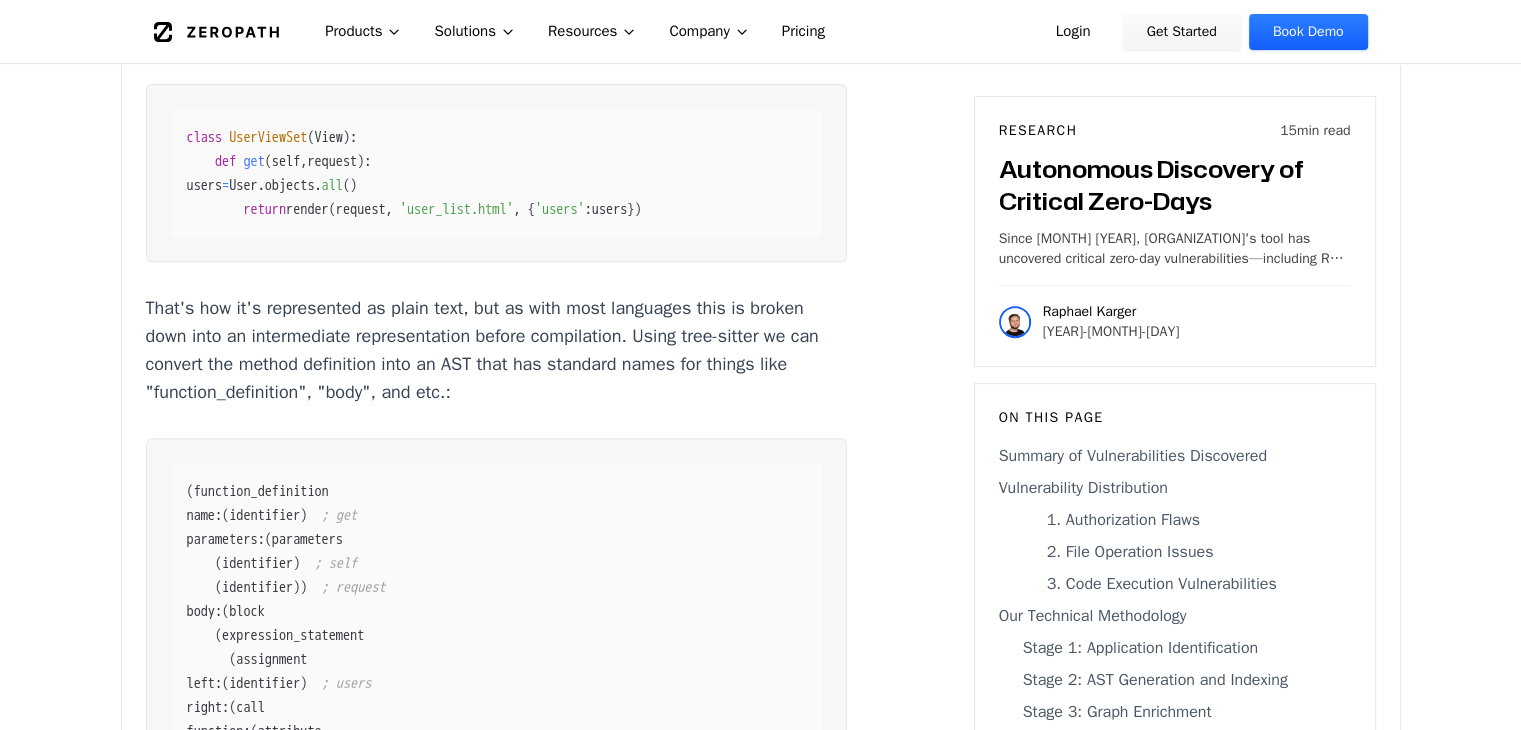scroll, scrollTop: 8200, scrollLeft: 0, axis: vertical 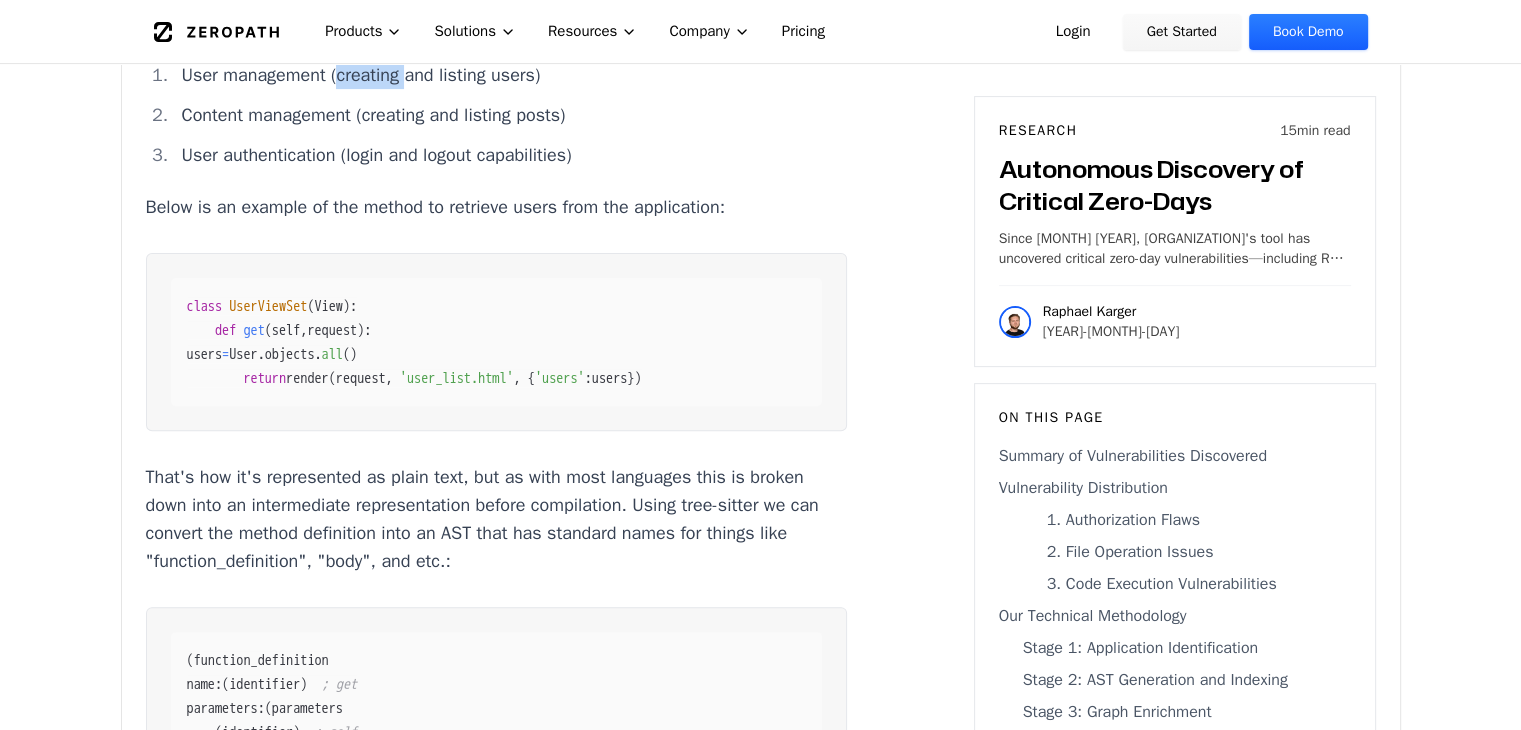 drag, startPoint x: 349, startPoint y: 435, endPoint x: 512, endPoint y: 492, distance: 172.6789 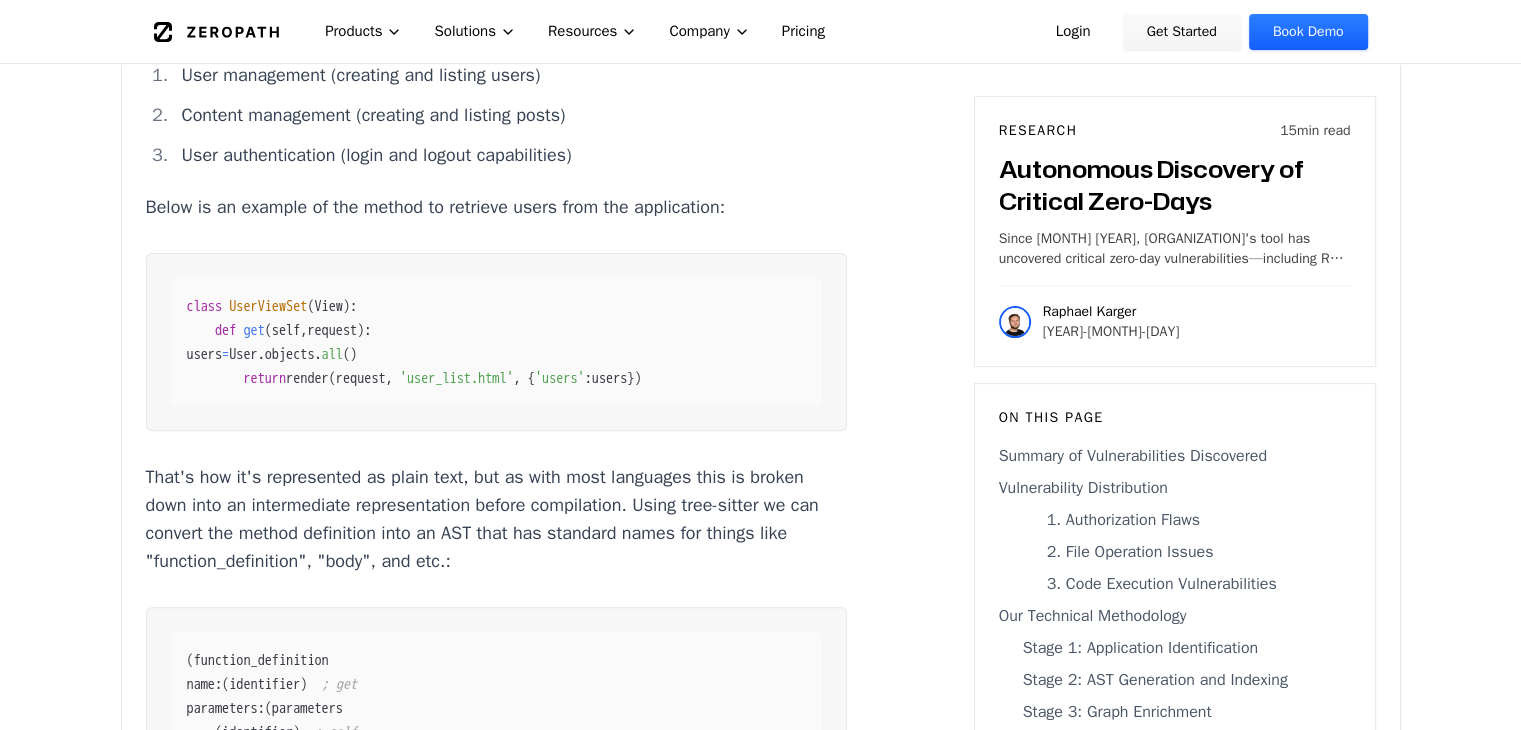click on "Content management (creating and listing posts)" at bounding box center (511, 115) 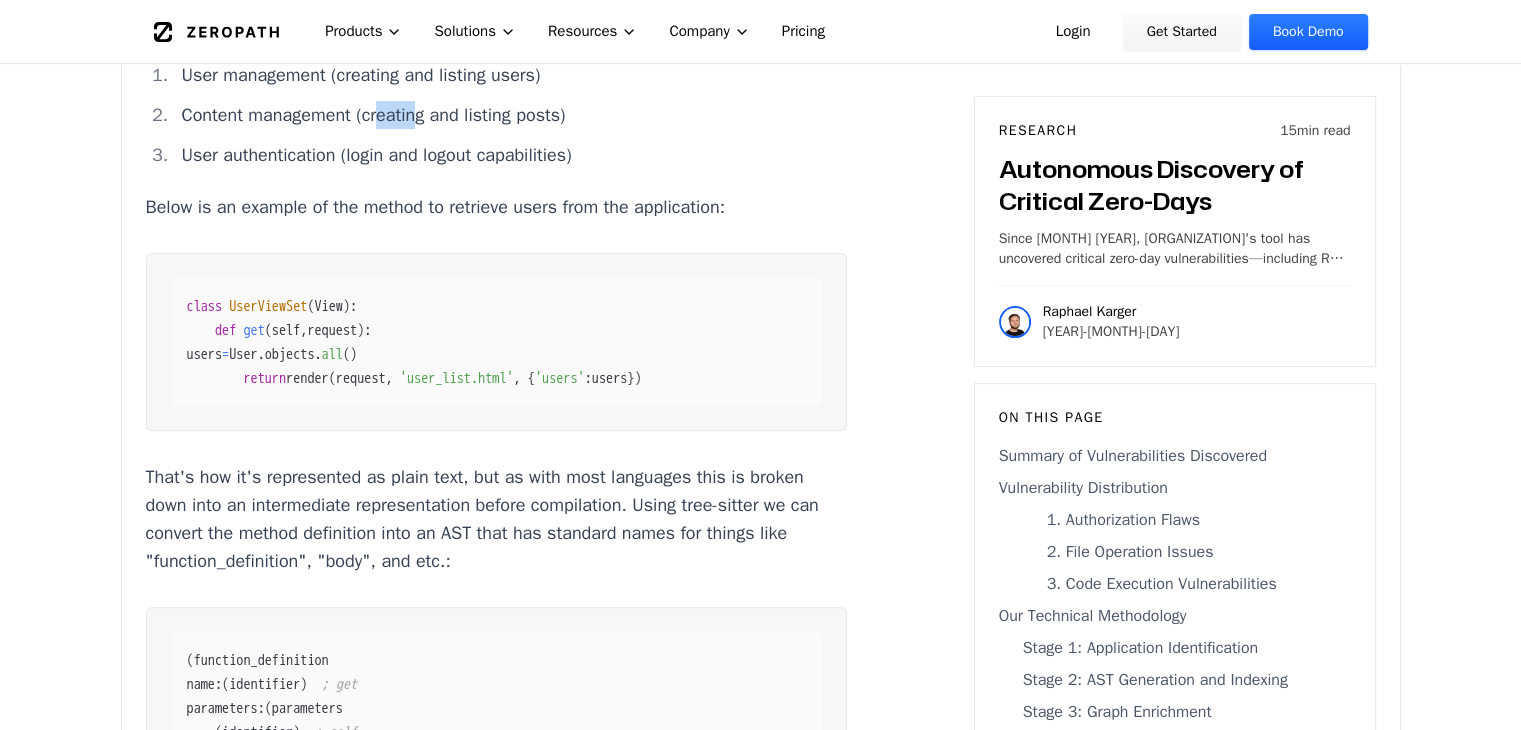 drag, startPoint x: 444, startPoint y: 505, endPoint x: 616, endPoint y: 525, distance: 173.15889 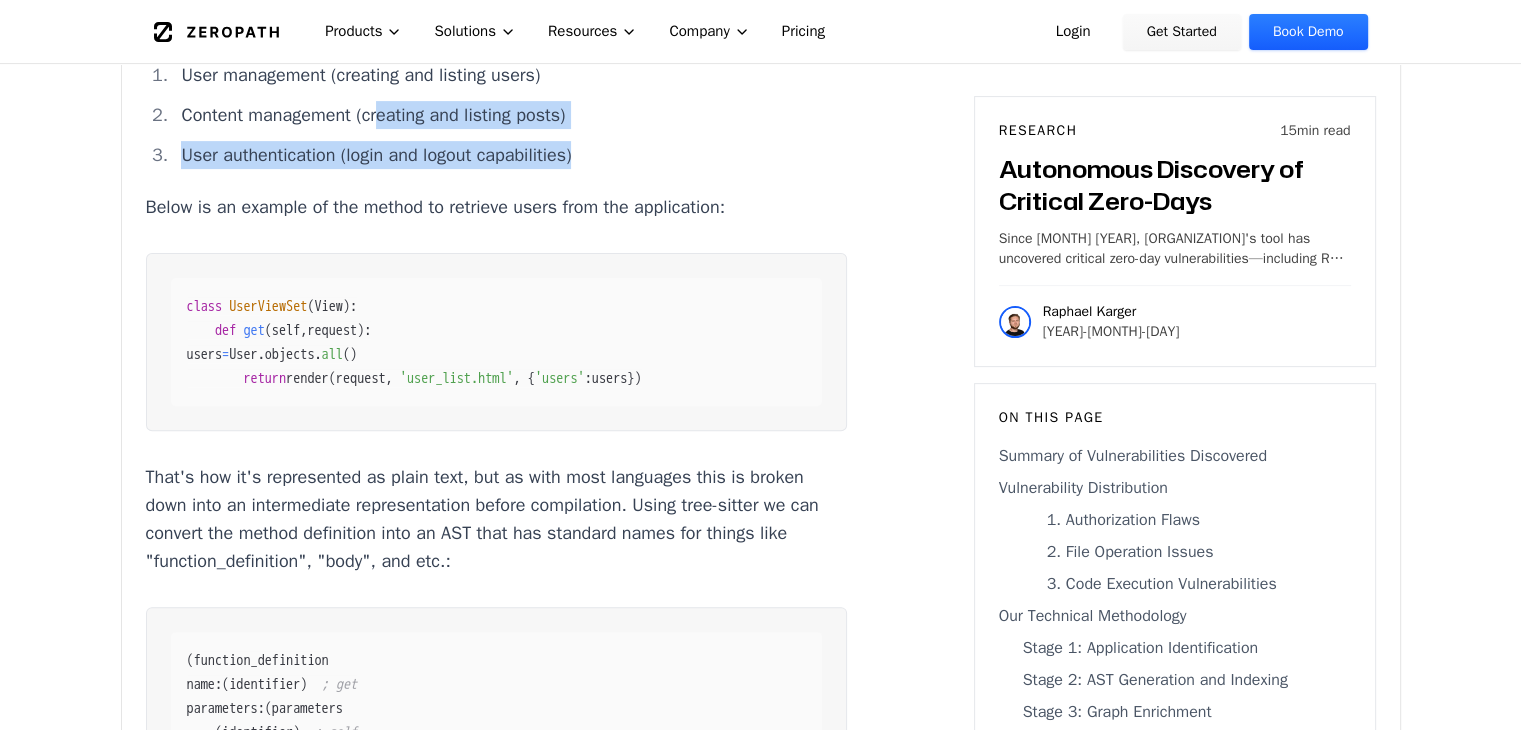 click on "User authentication (login and logout capabilities)" at bounding box center (511, 155) 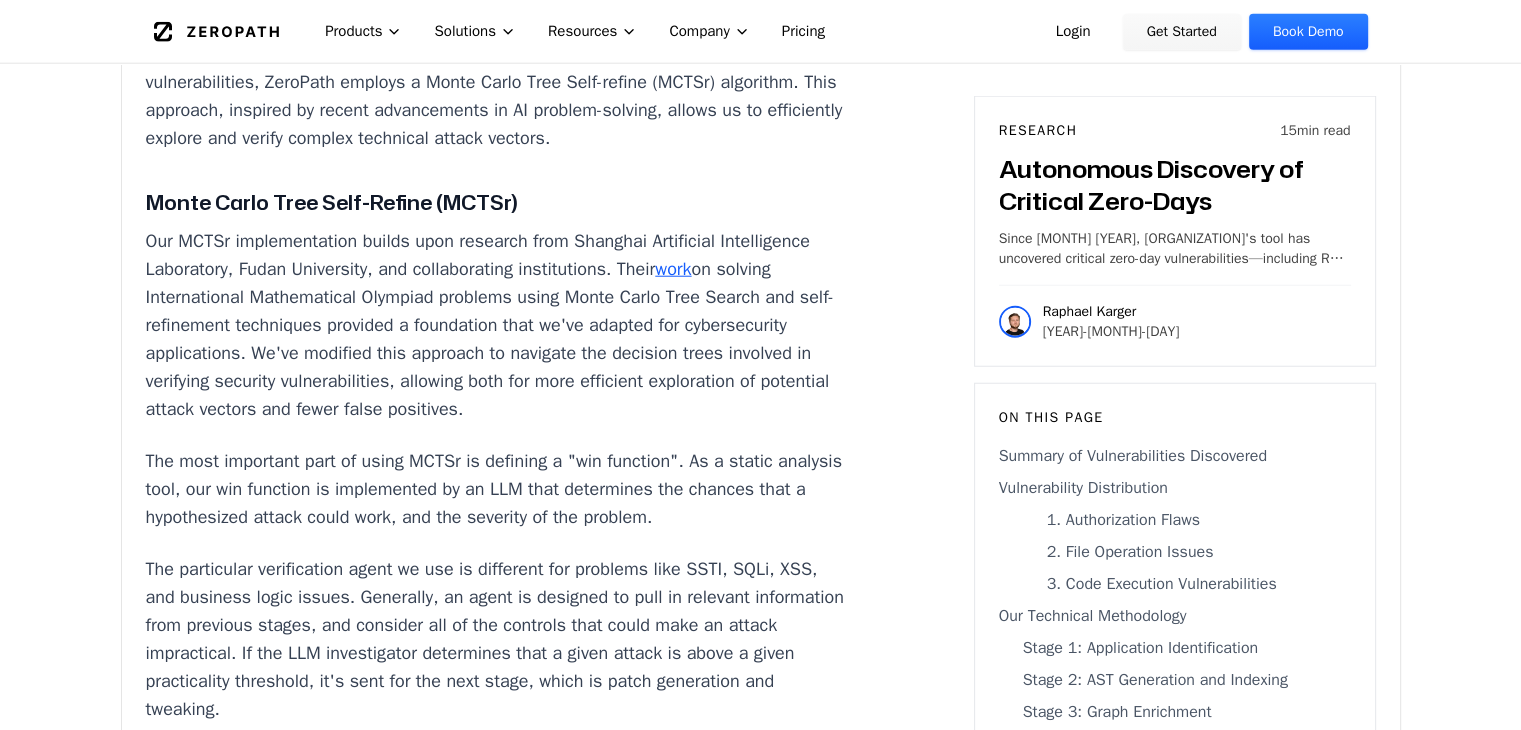 scroll, scrollTop: 12600, scrollLeft: 0, axis: vertical 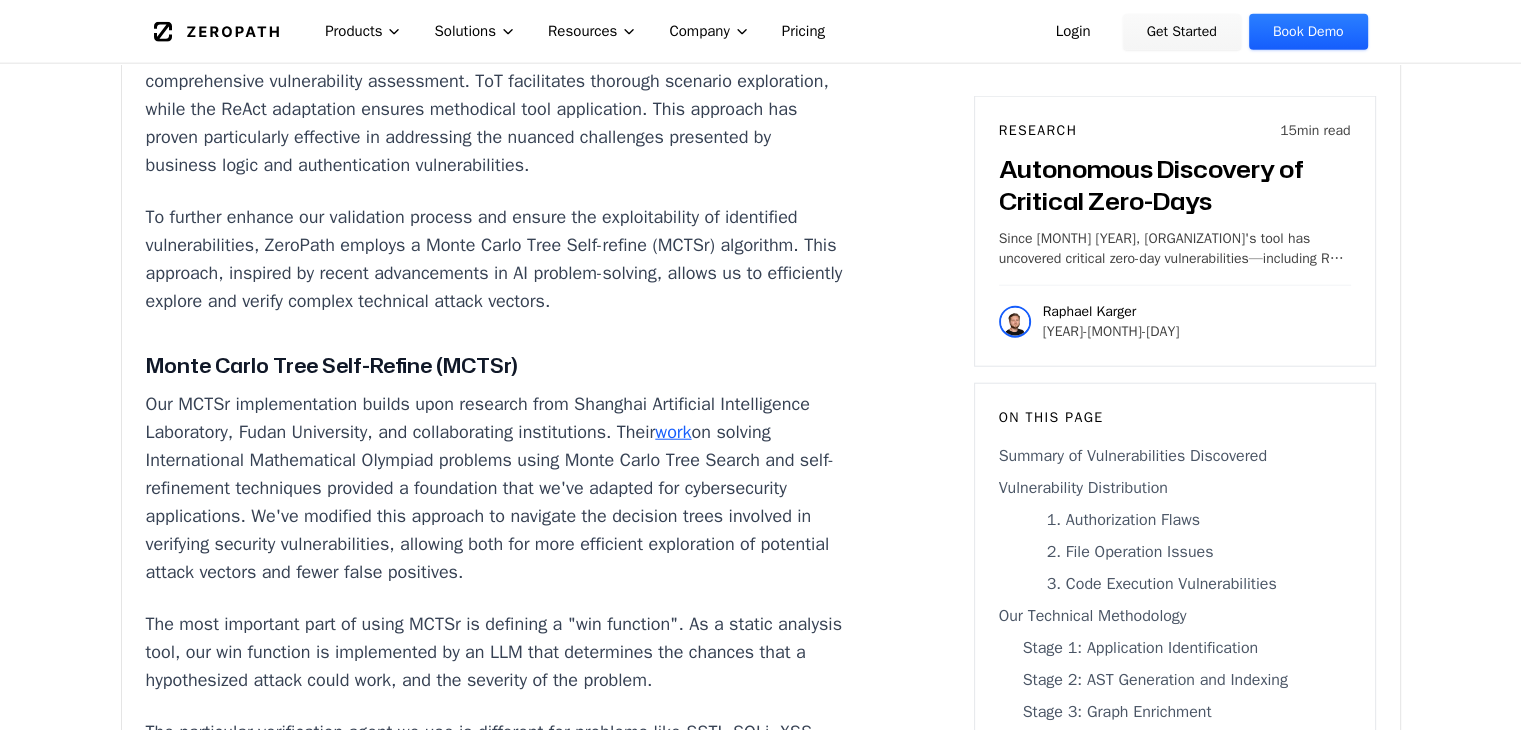 drag, startPoint x: 487, startPoint y: 309, endPoint x: 667, endPoint y: 376, distance: 192.0651 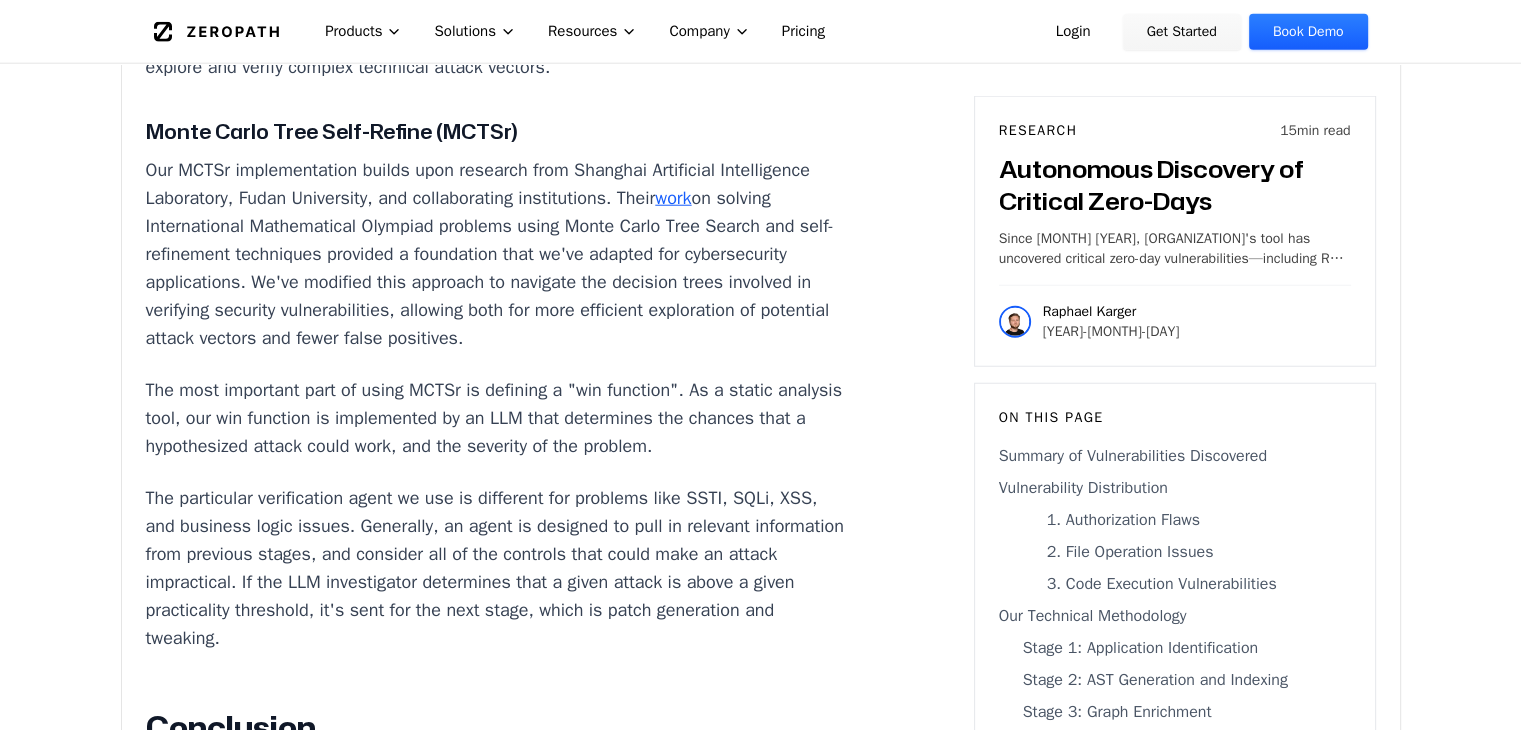 scroll, scrollTop: 12900, scrollLeft: 0, axis: vertical 